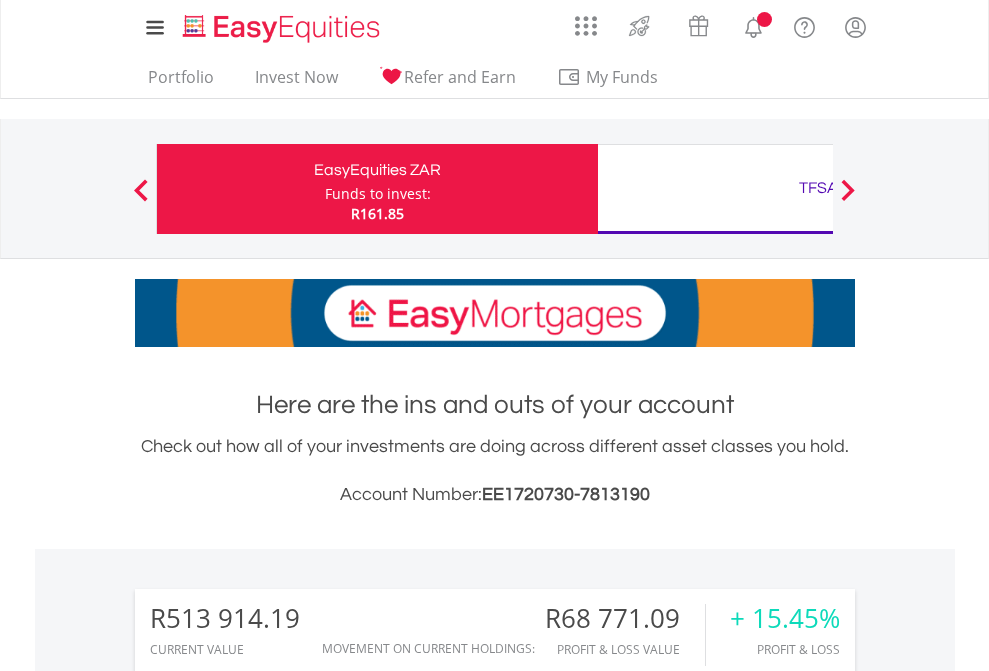 scroll, scrollTop: 0, scrollLeft: 0, axis: both 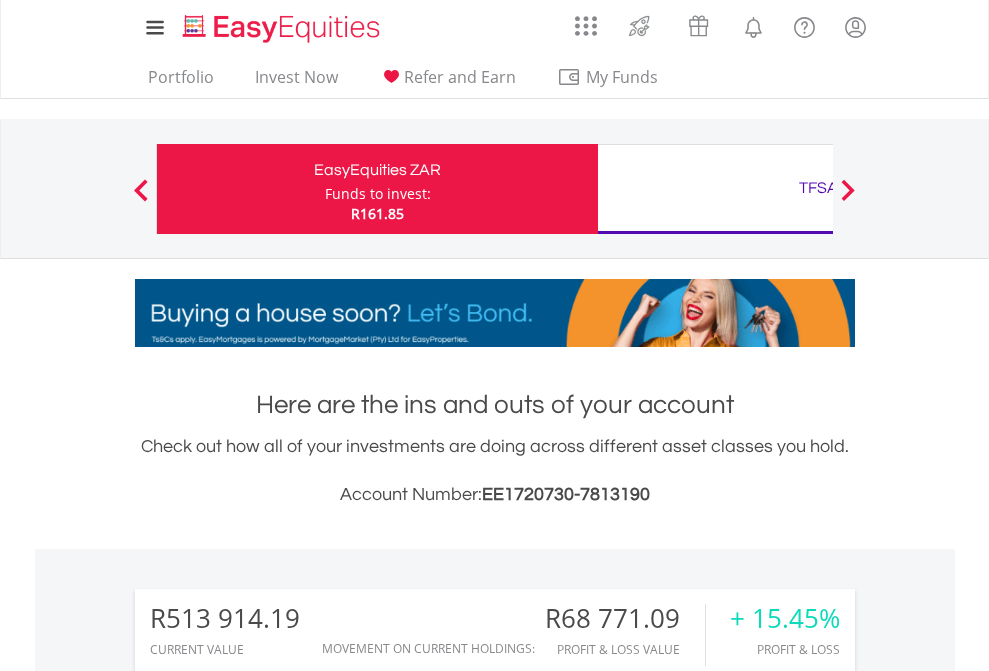 click on "Funds to invest:" at bounding box center (378, 194) 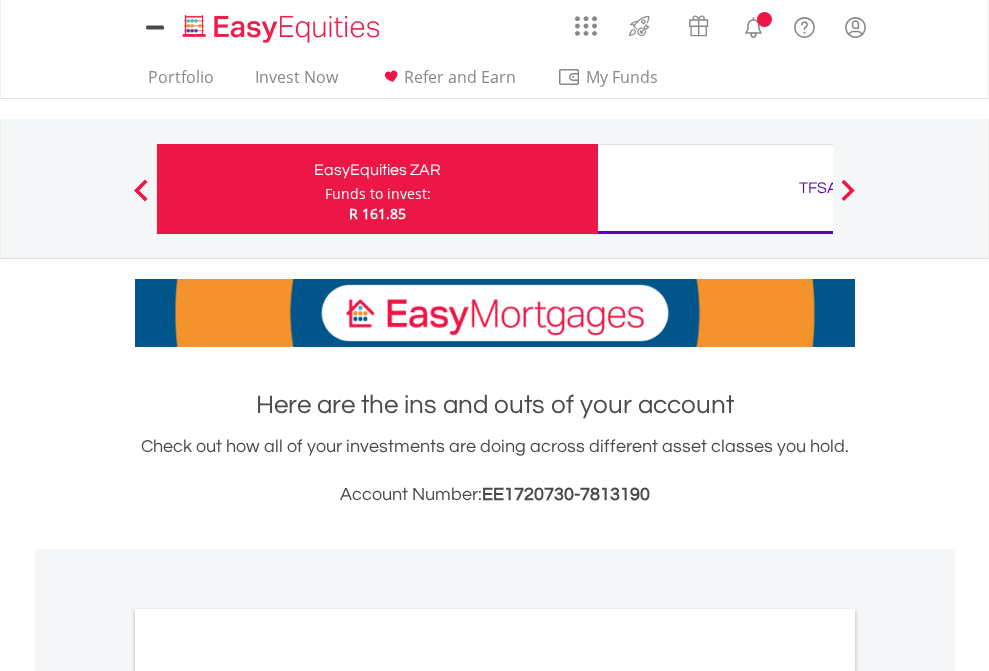 scroll, scrollTop: 0, scrollLeft: 0, axis: both 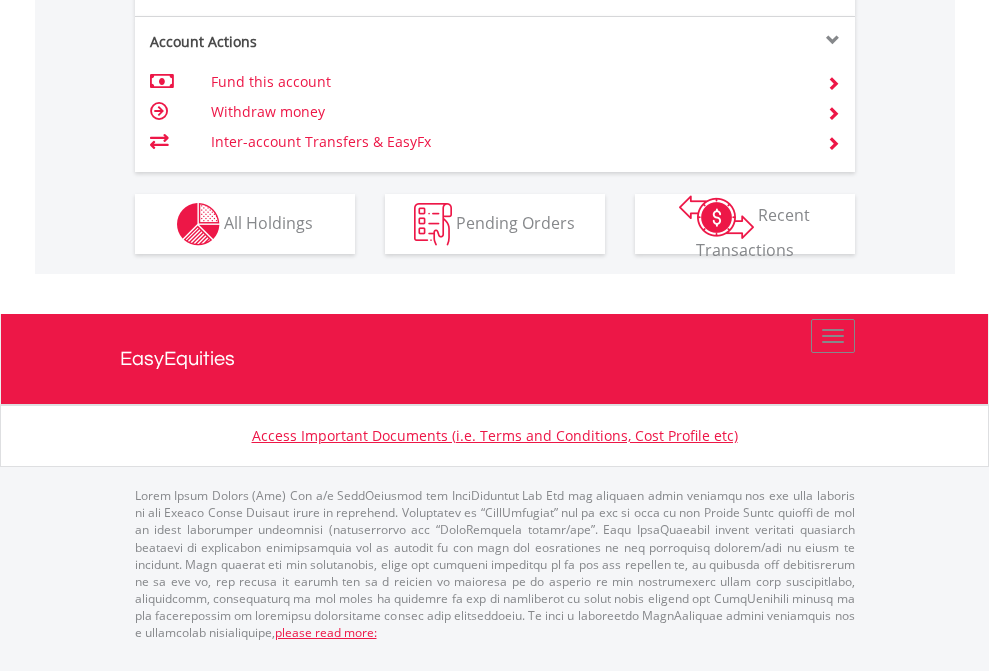 click on "Investment types" at bounding box center (706, -337) 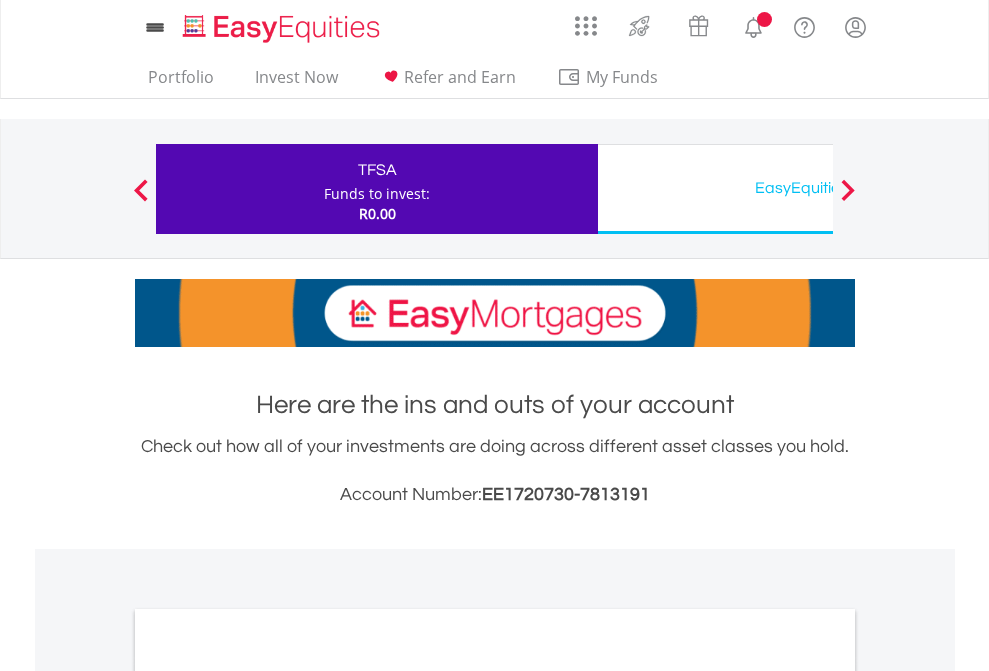 scroll, scrollTop: 0, scrollLeft: 0, axis: both 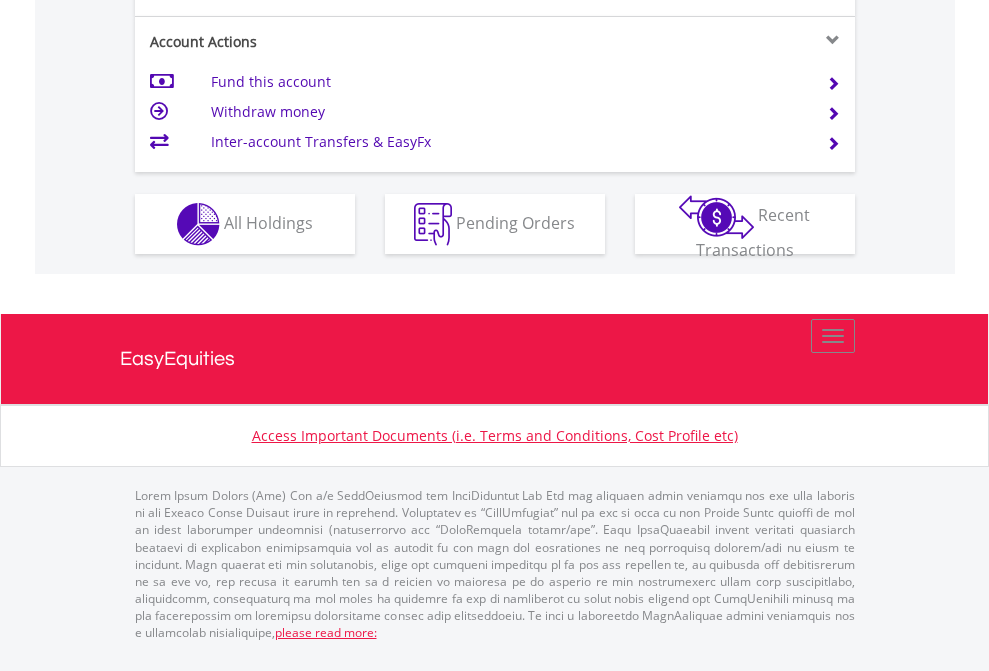 click on "Investment types" at bounding box center [706, -337] 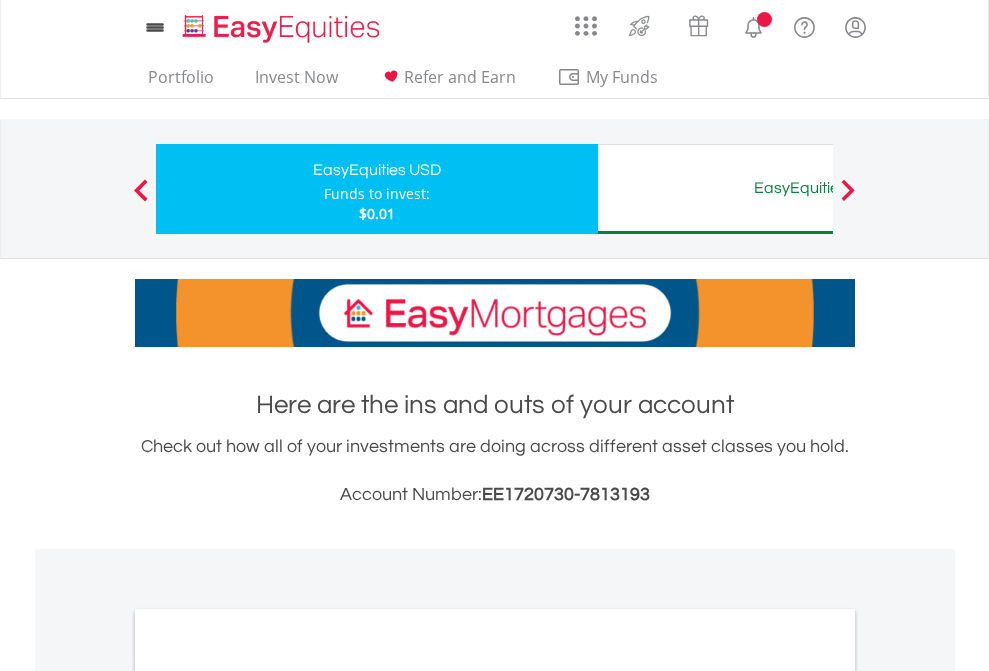 scroll, scrollTop: 0, scrollLeft: 0, axis: both 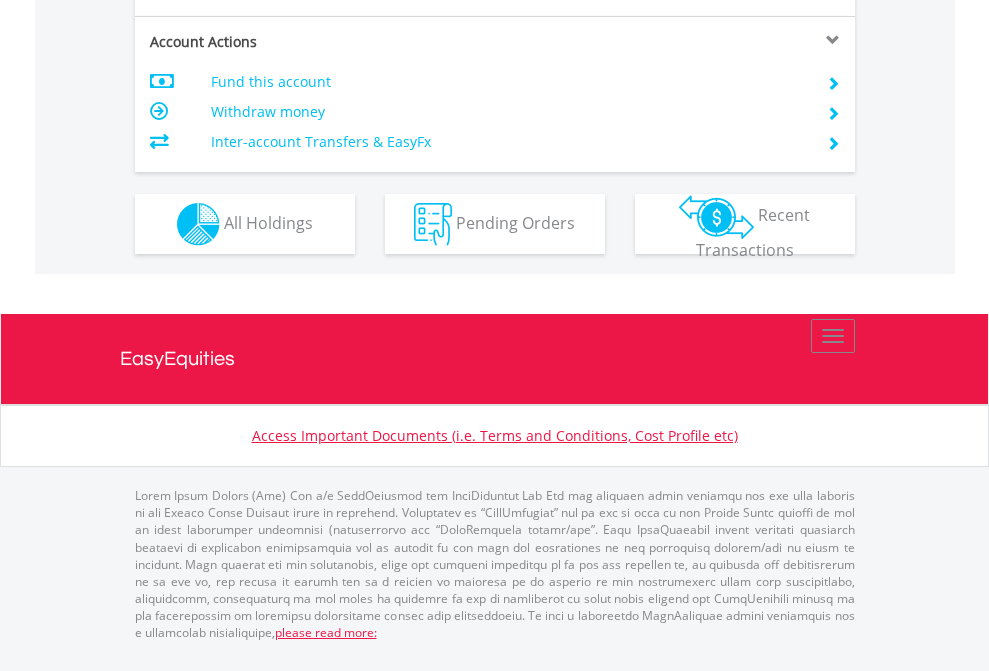 click on "Investment types" at bounding box center (706, -337) 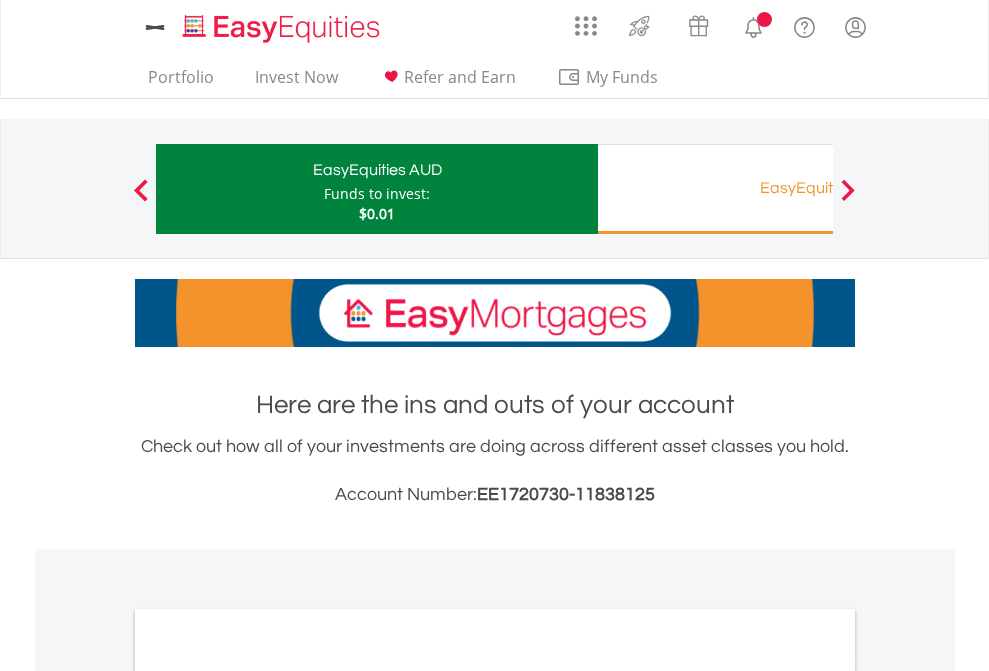 scroll, scrollTop: 0, scrollLeft: 0, axis: both 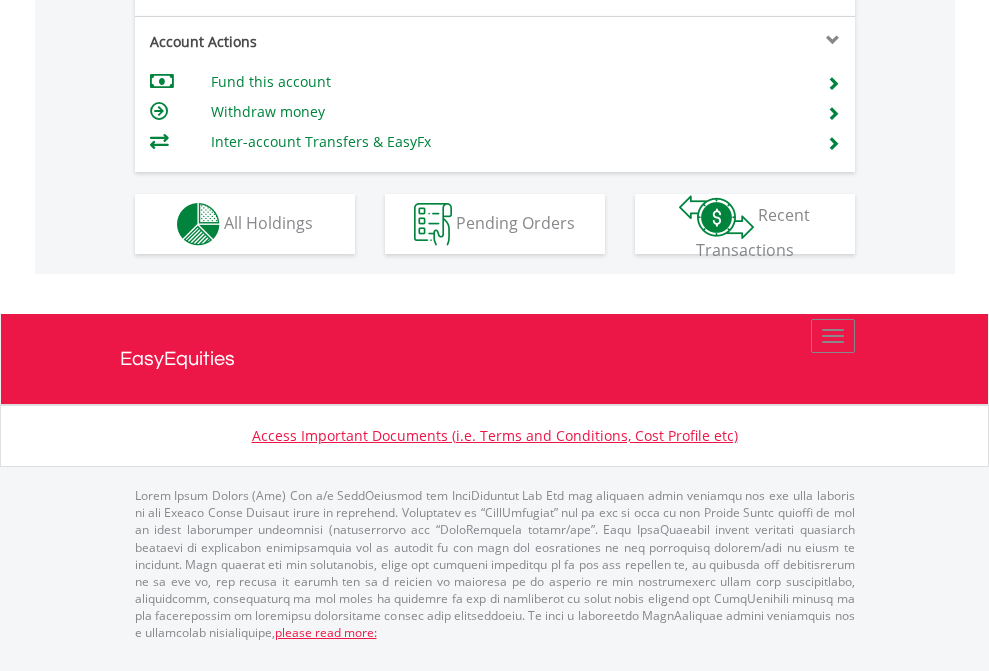 click on "Investment types" at bounding box center [706, -337] 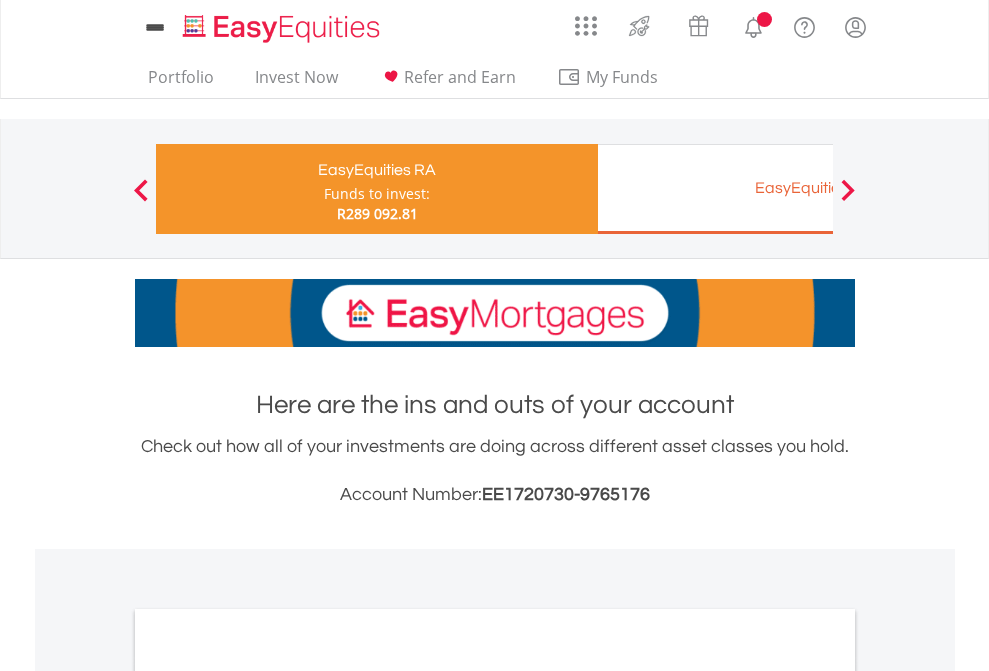 scroll, scrollTop: 0, scrollLeft: 0, axis: both 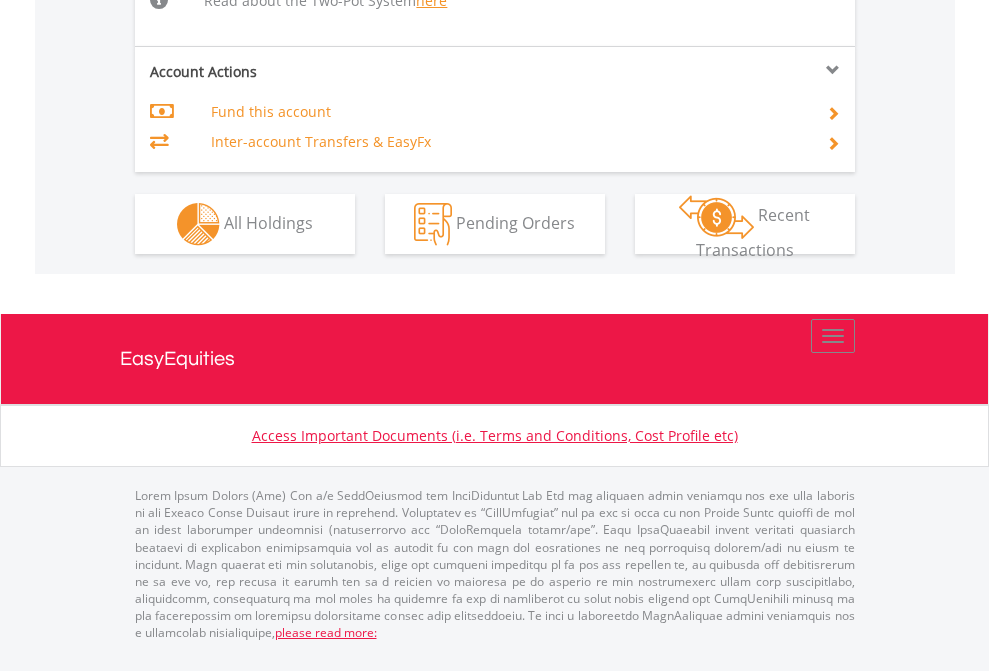 click on "Investment types" at bounding box center [706, -518] 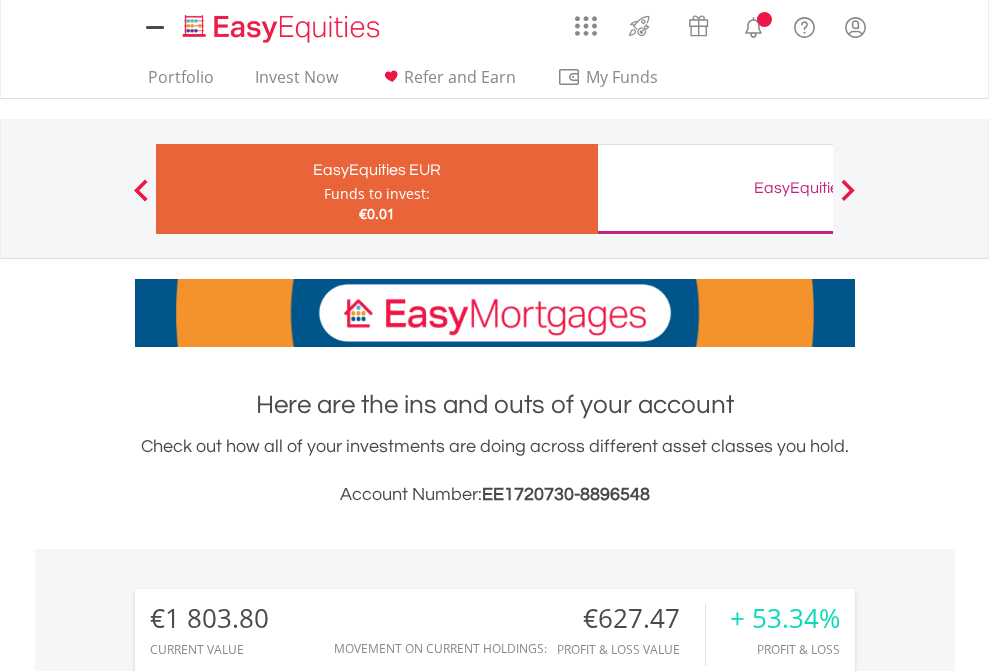 scroll, scrollTop: 0, scrollLeft: 0, axis: both 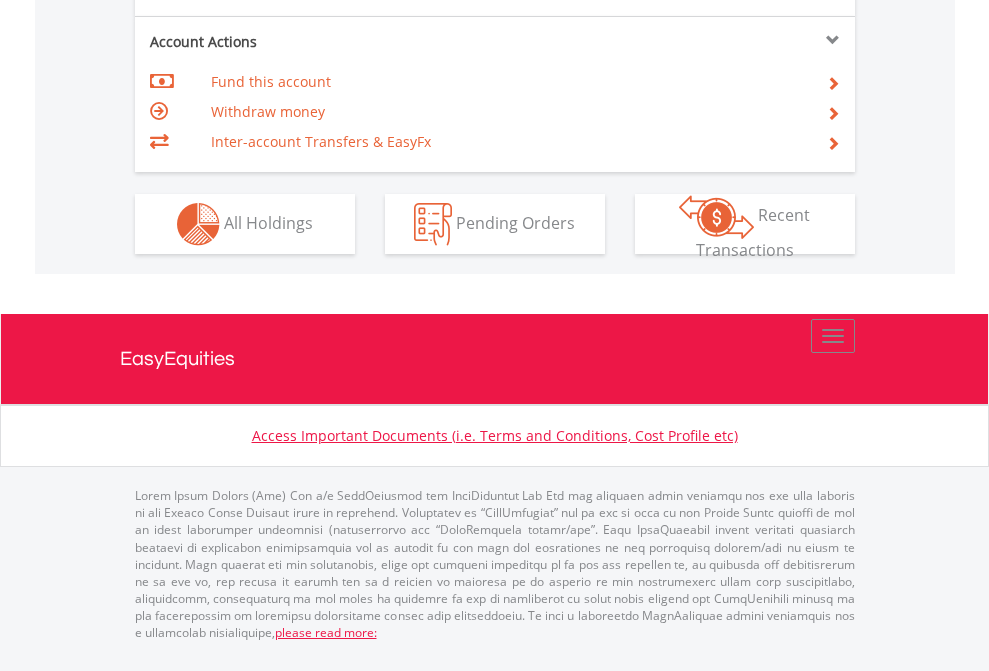 click on "Investment types" at bounding box center [706, -337] 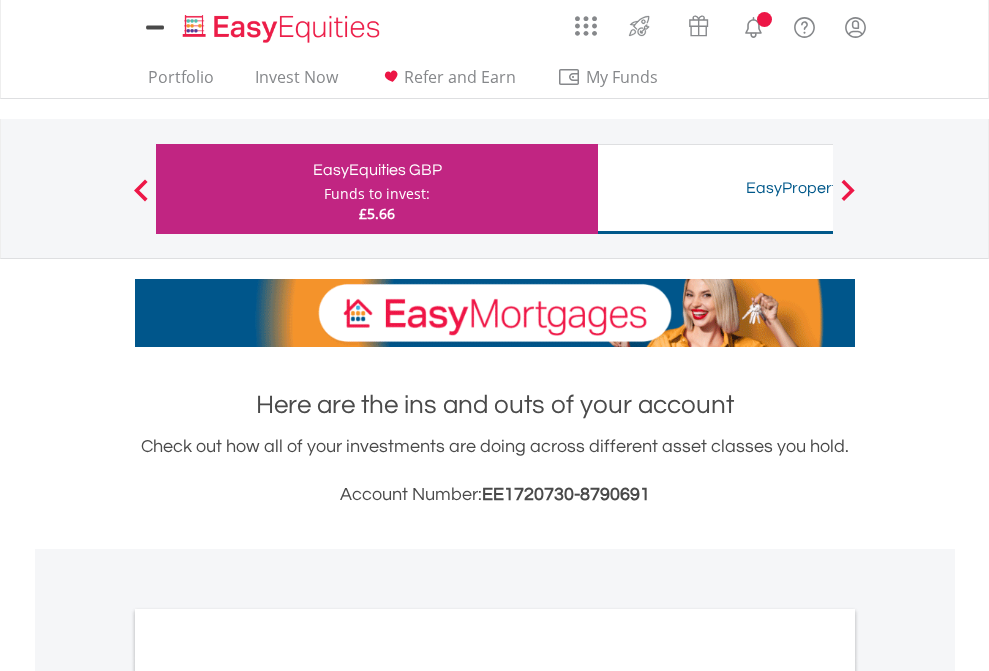 scroll, scrollTop: 0, scrollLeft: 0, axis: both 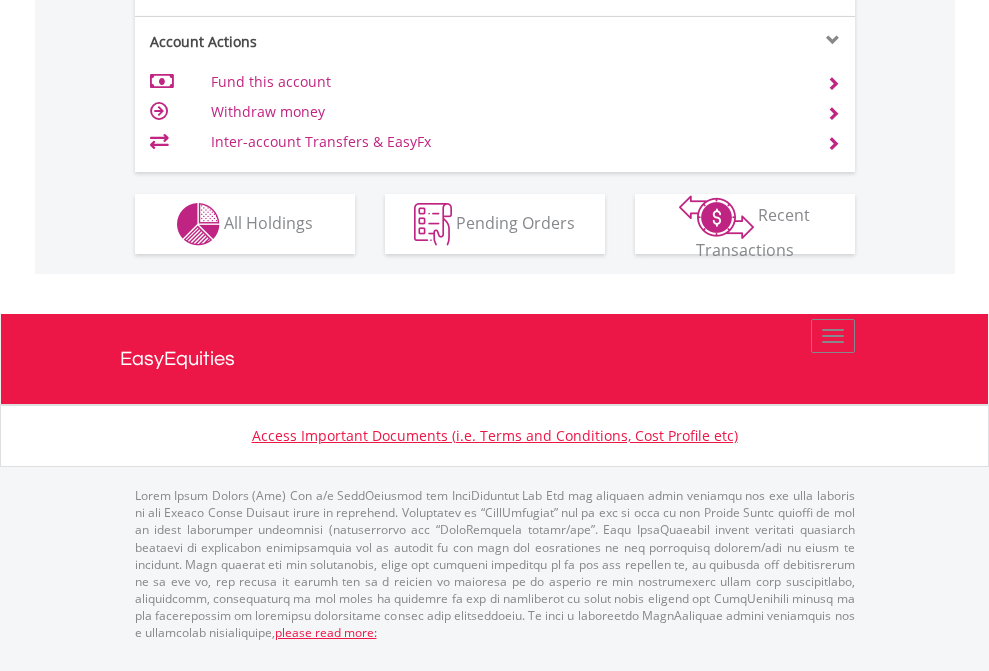click on "Investment types" at bounding box center (706, -337) 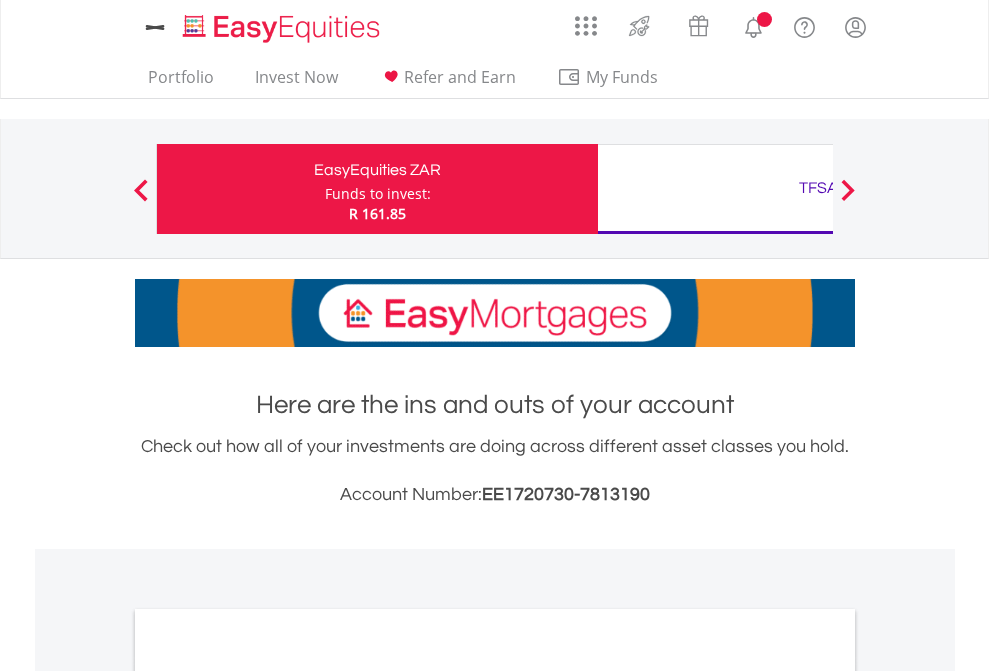 scroll, scrollTop: 1202, scrollLeft: 0, axis: vertical 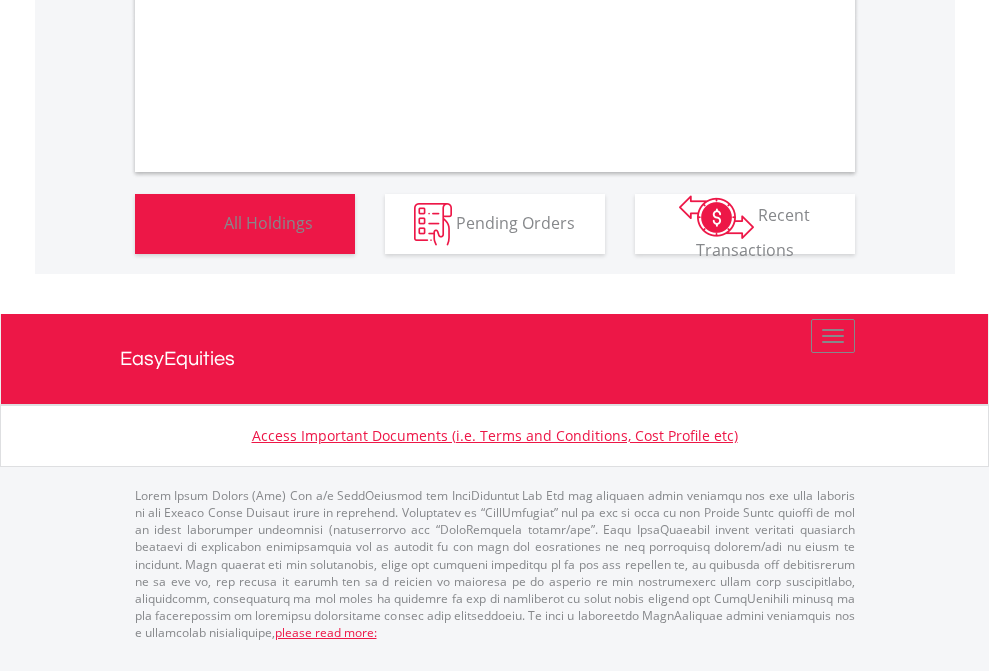 click on "All Holdings" at bounding box center (268, 222) 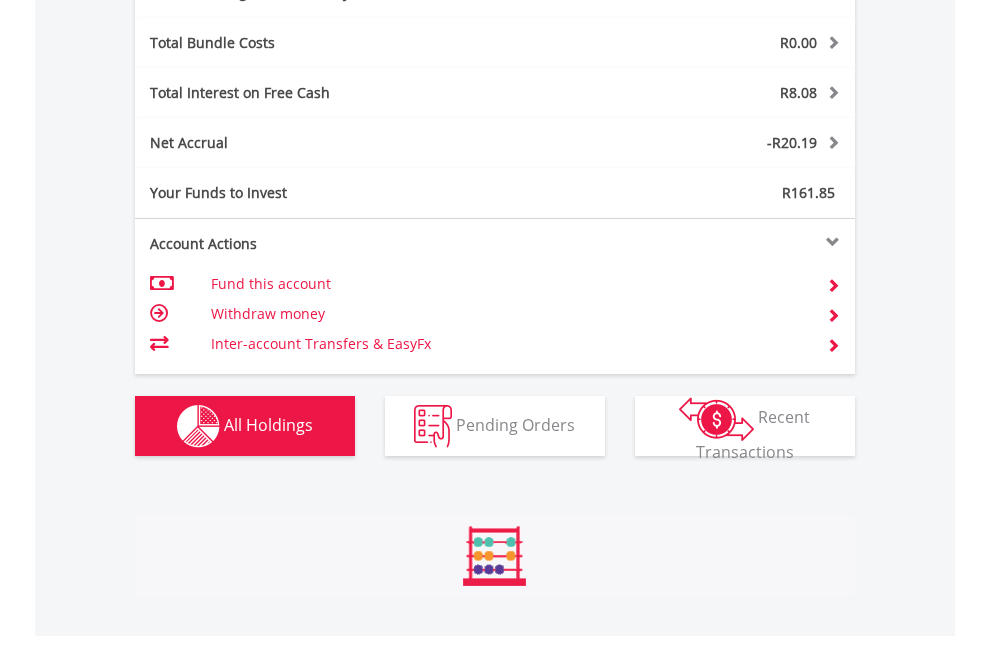 scroll, scrollTop: 999808, scrollLeft: 999687, axis: both 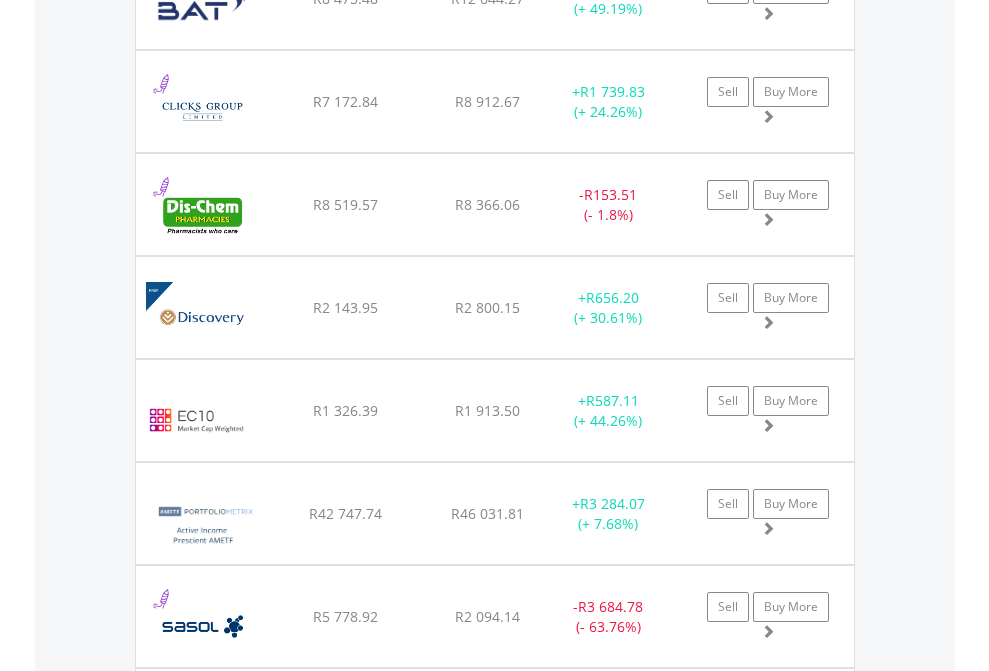 click on "TFSA" at bounding box center [818, -2196] 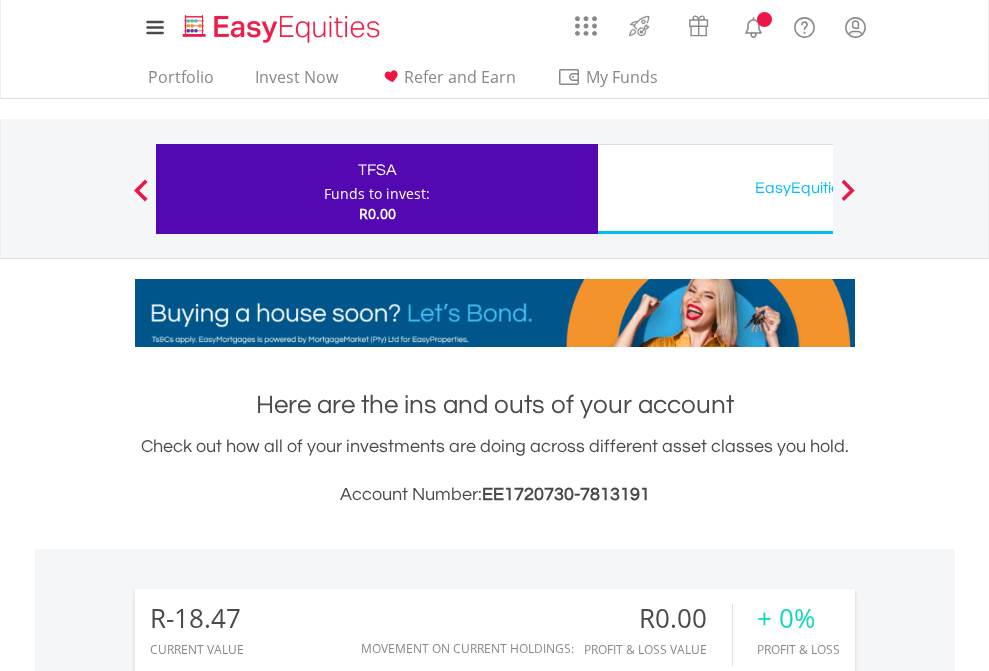 scroll, scrollTop: 1493, scrollLeft: 0, axis: vertical 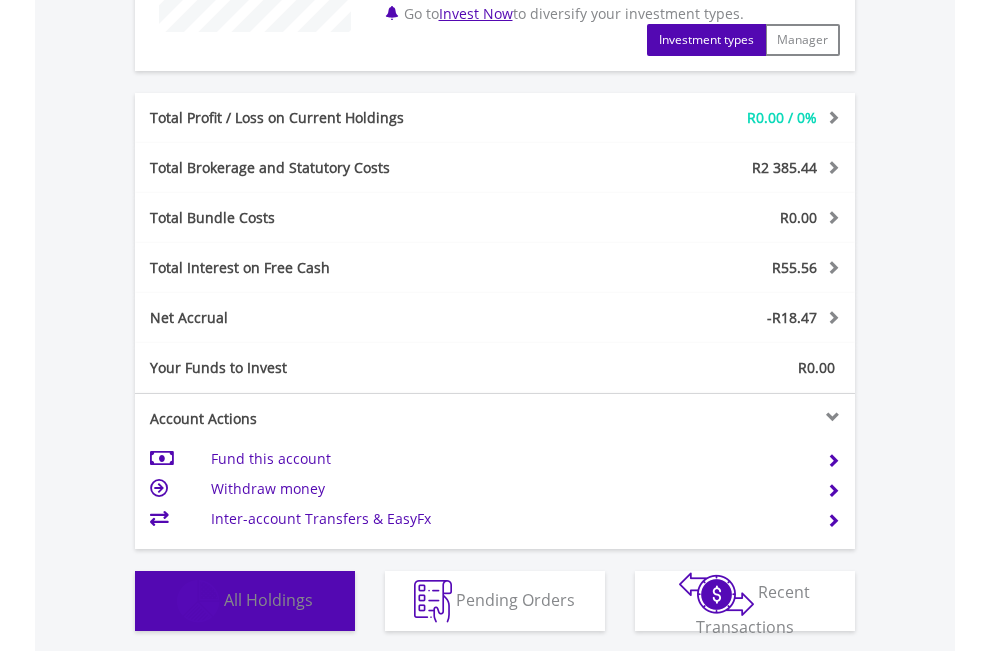click on "All Holdings" at bounding box center [268, 599] 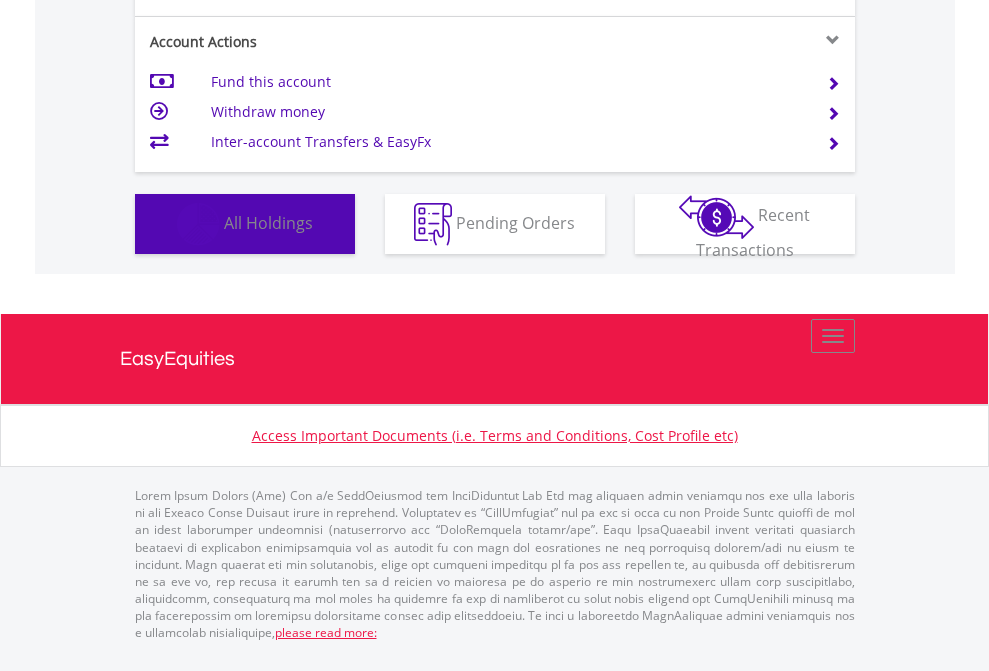 scroll, scrollTop: 999808, scrollLeft: 999687, axis: both 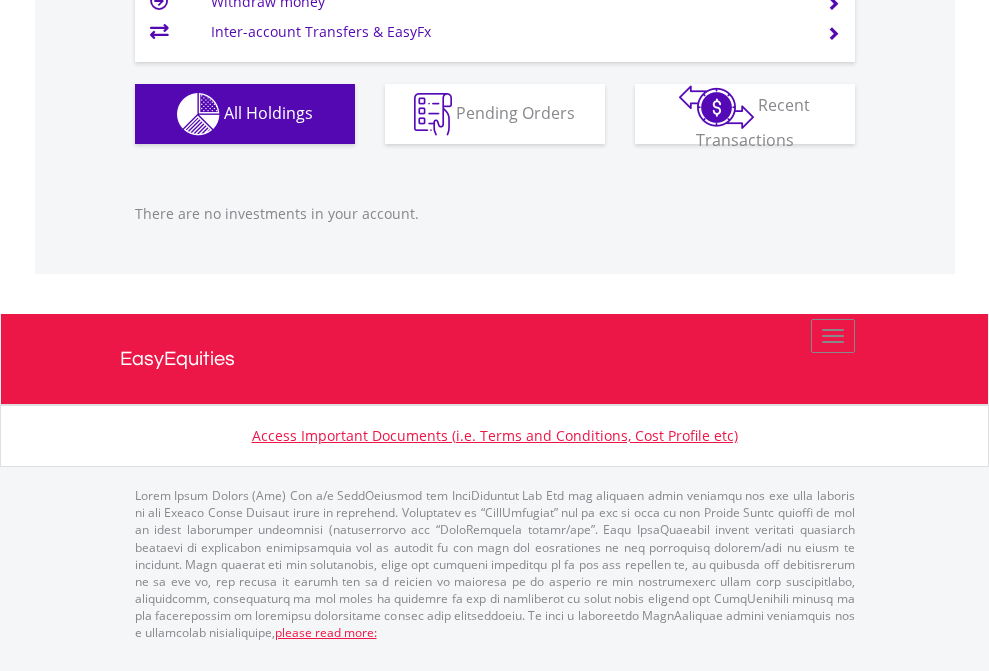 click on "EasyEquities USD" at bounding box center [818, -1166] 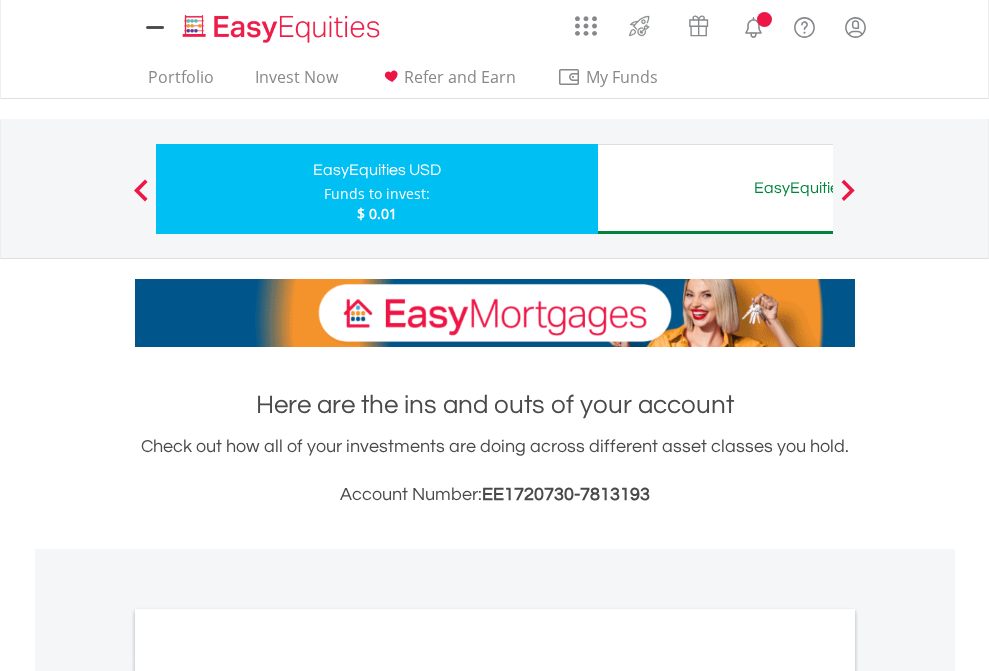 scroll, scrollTop: 0, scrollLeft: 0, axis: both 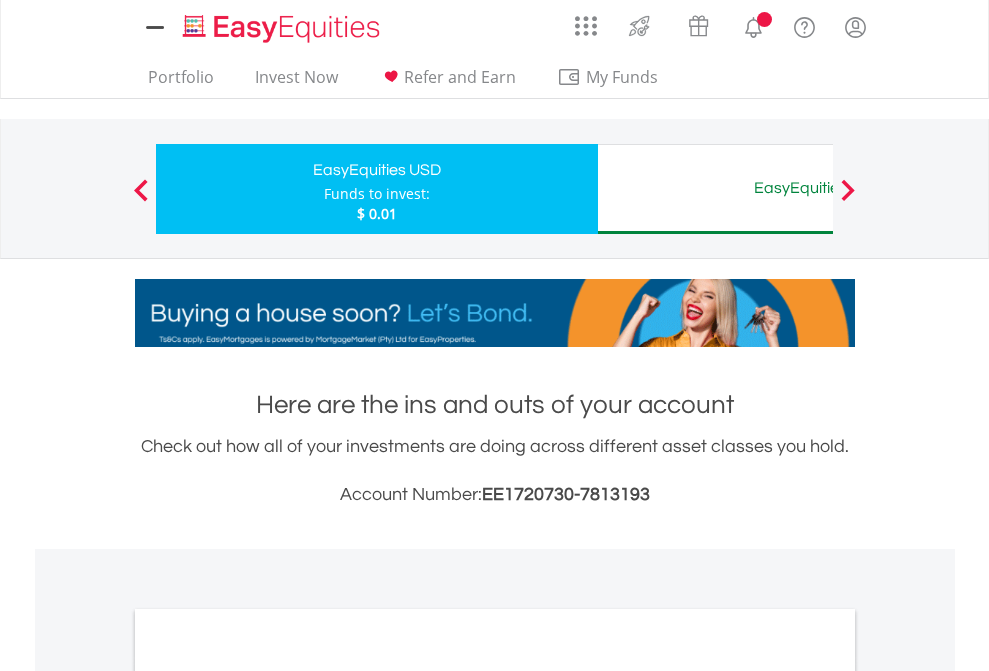 click on "All Holdings" at bounding box center [268, 1096] 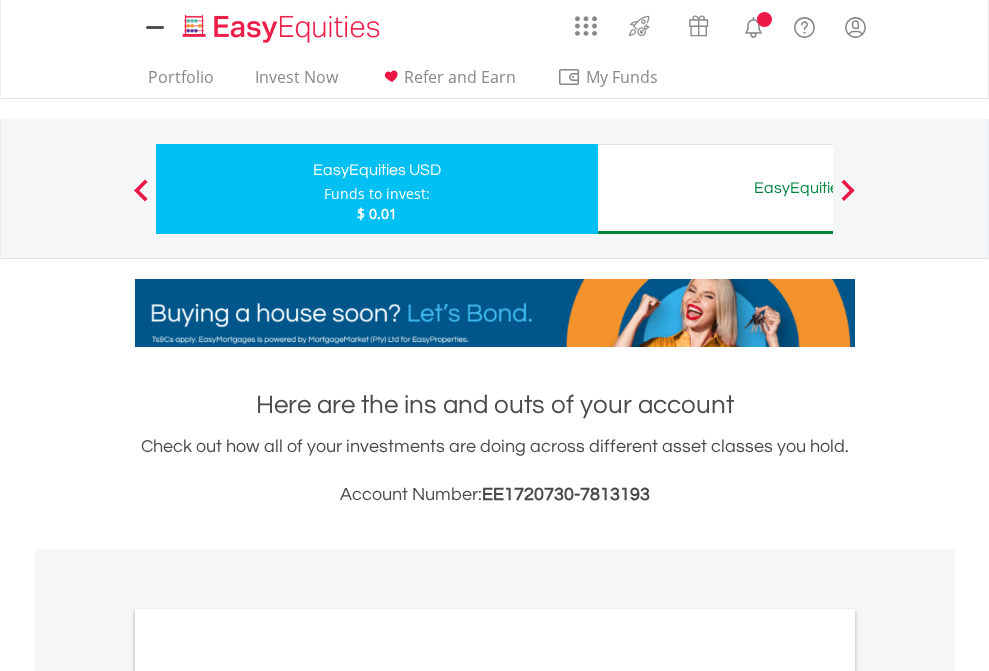 scroll, scrollTop: 1202, scrollLeft: 0, axis: vertical 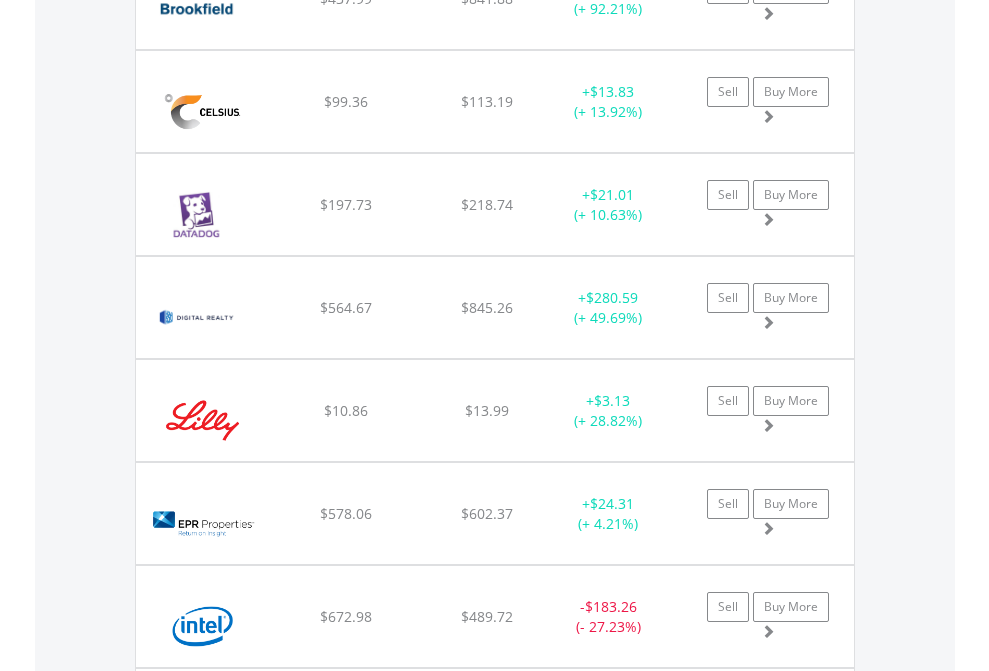 click on "EasyEquities AUD" at bounding box center (818, -2076) 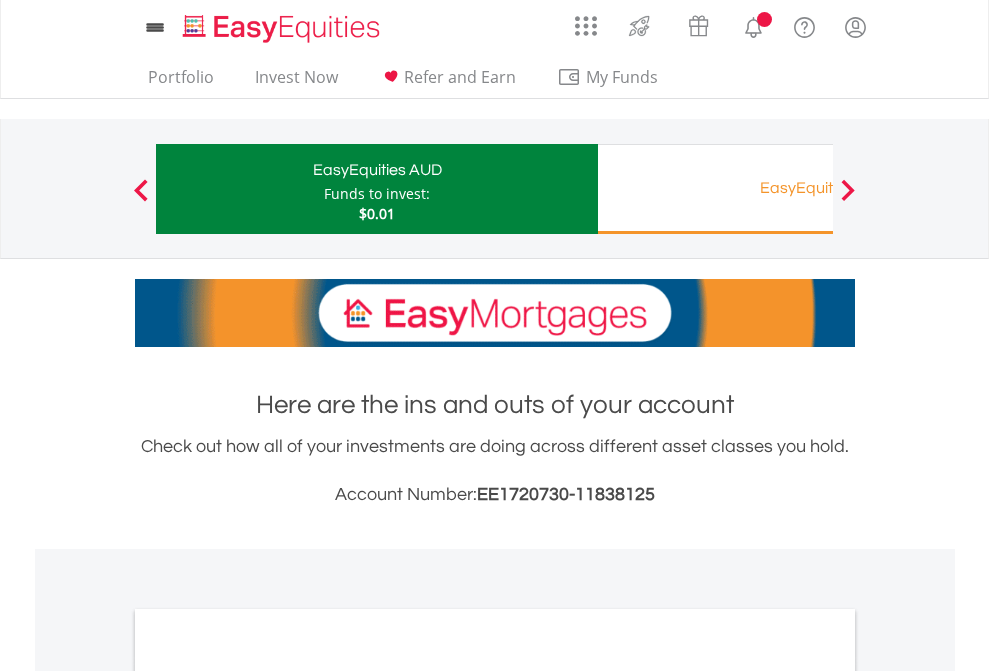 scroll, scrollTop: 1202, scrollLeft: 0, axis: vertical 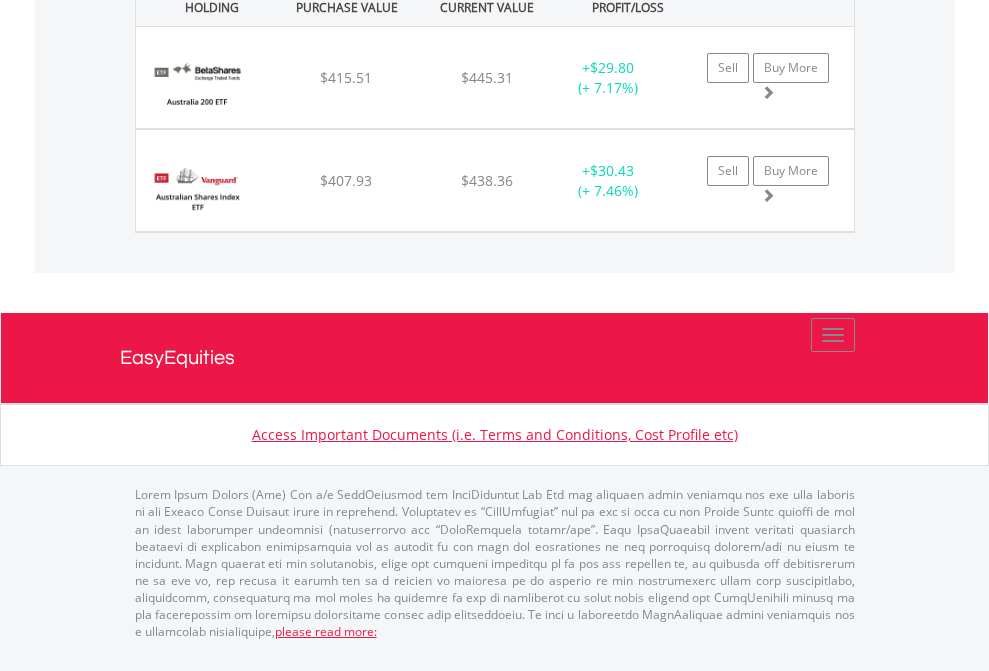 click on "EasyEquities RA" at bounding box center [818, -1442] 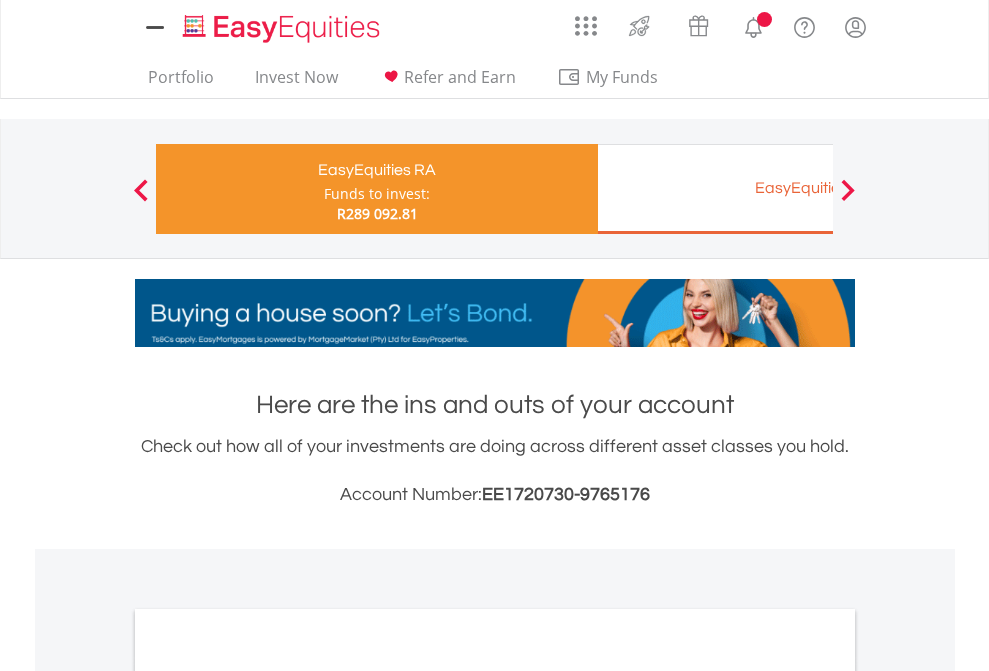 scroll, scrollTop: 1202, scrollLeft: 0, axis: vertical 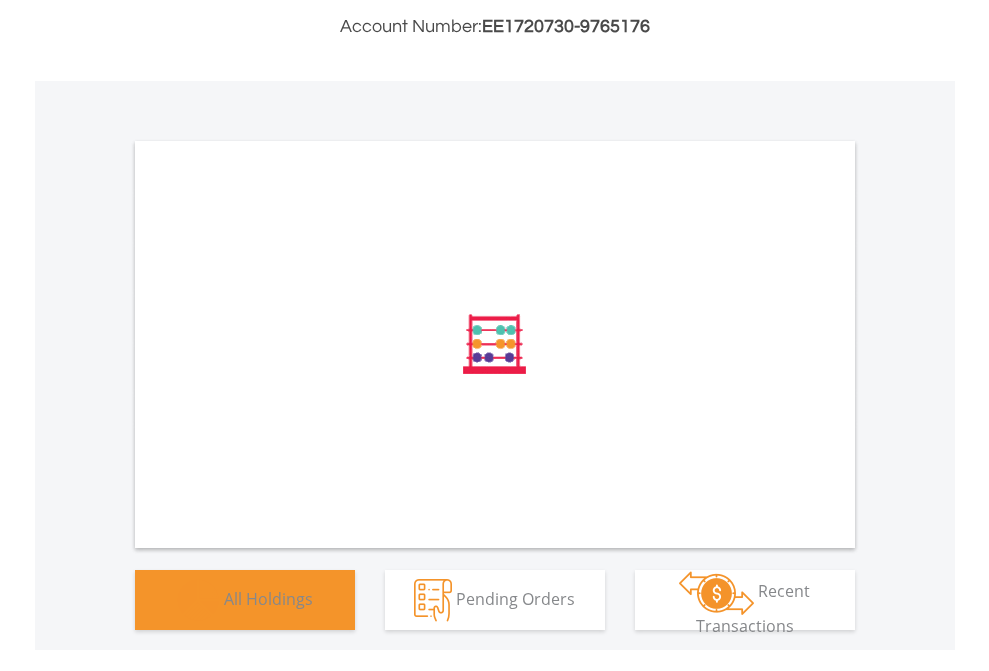 click on "All Holdings" at bounding box center [268, 598] 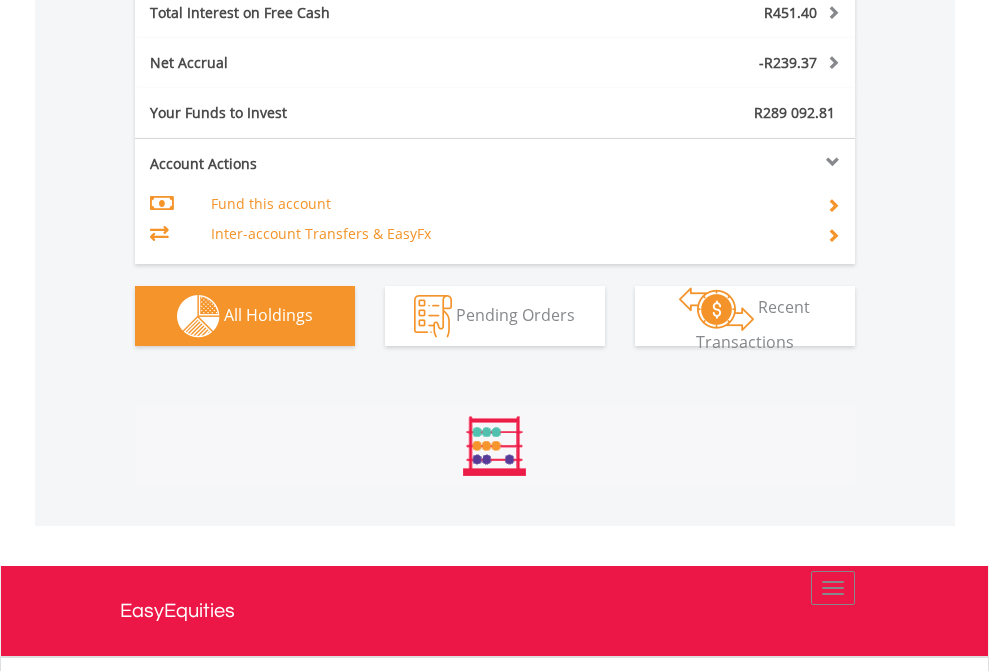 scroll, scrollTop: 999808, scrollLeft: 999687, axis: both 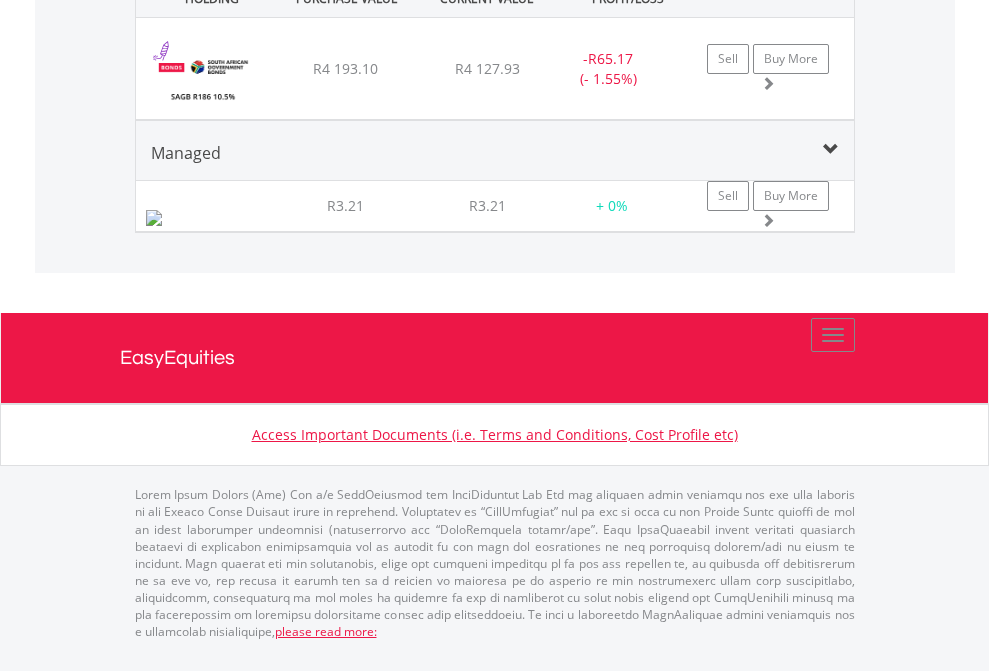 click on "EasyEquities EUR" at bounding box center [818, -1501] 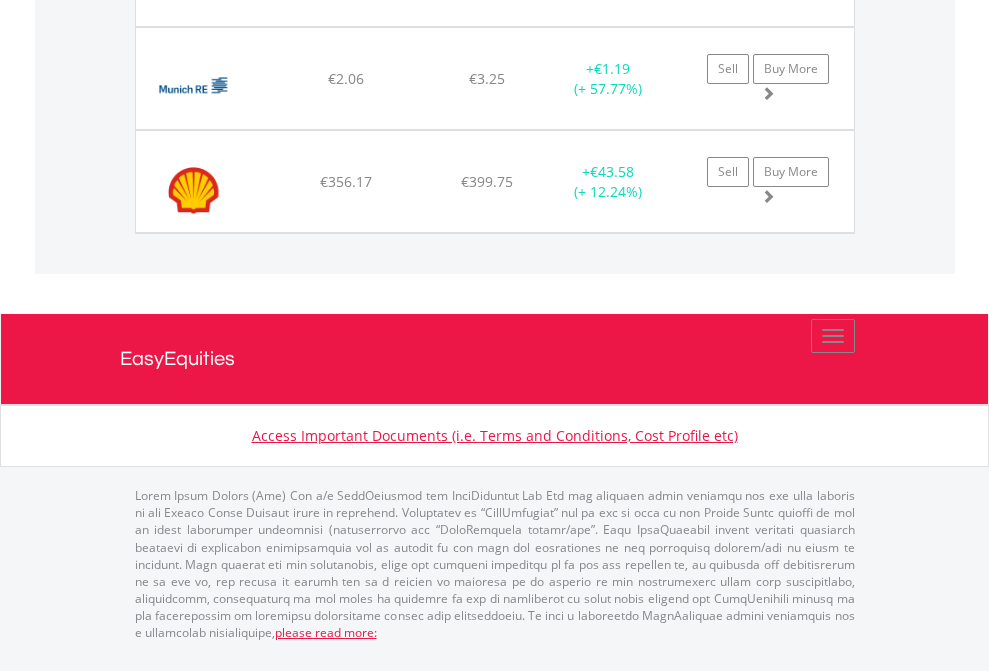 scroll, scrollTop: 2225, scrollLeft: 0, axis: vertical 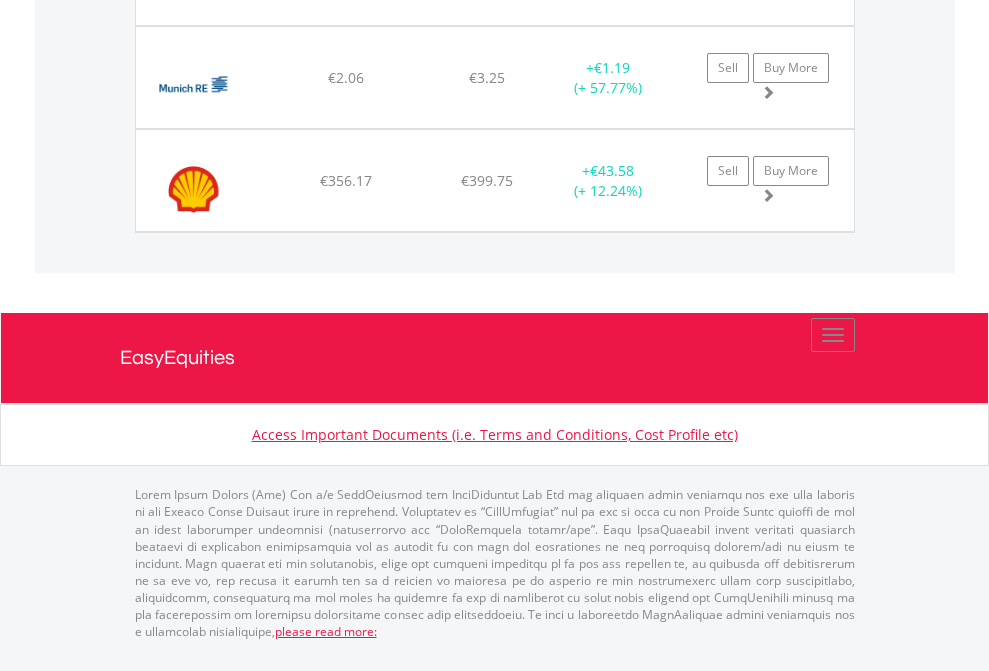 click on "EasyEquities GBP" at bounding box center (818, -1751) 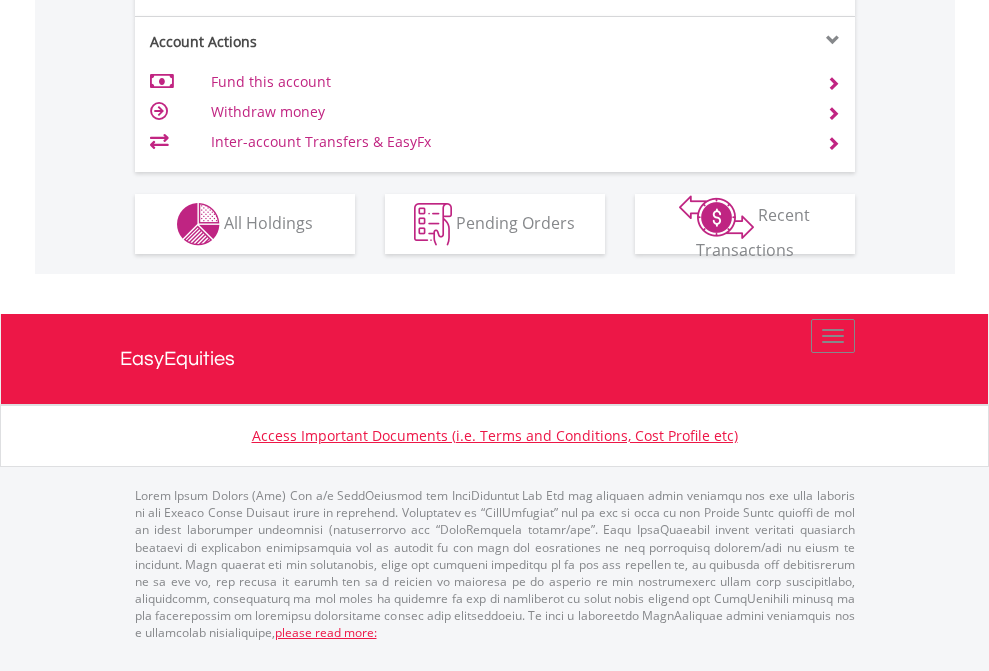 click on "All Holdings" at bounding box center [268, 222] 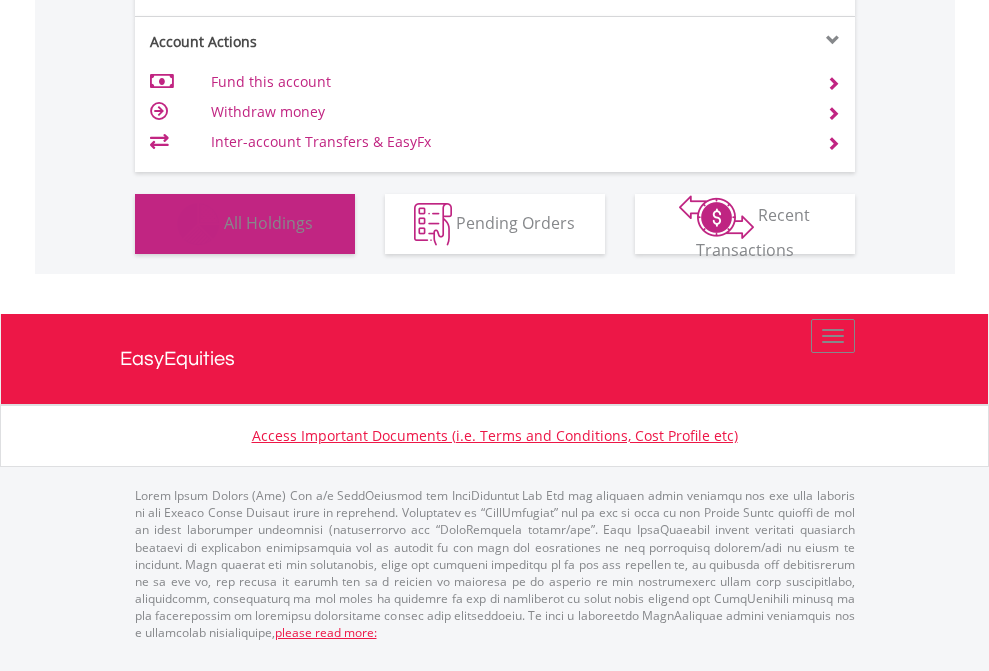 scroll, scrollTop: 1533, scrollLeft: 0, axis: vertical 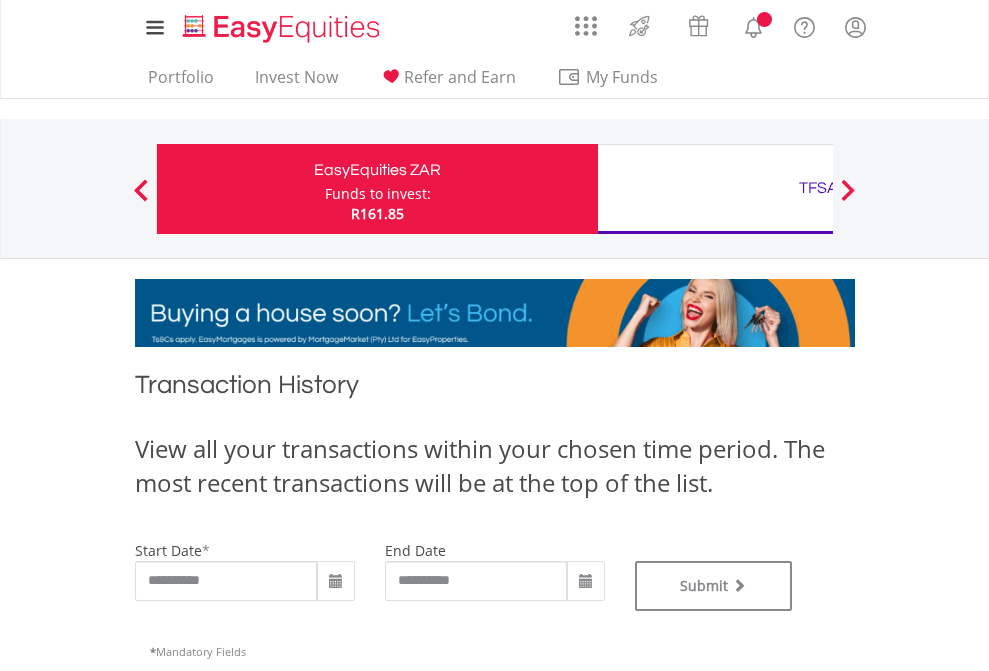 type on "**********" 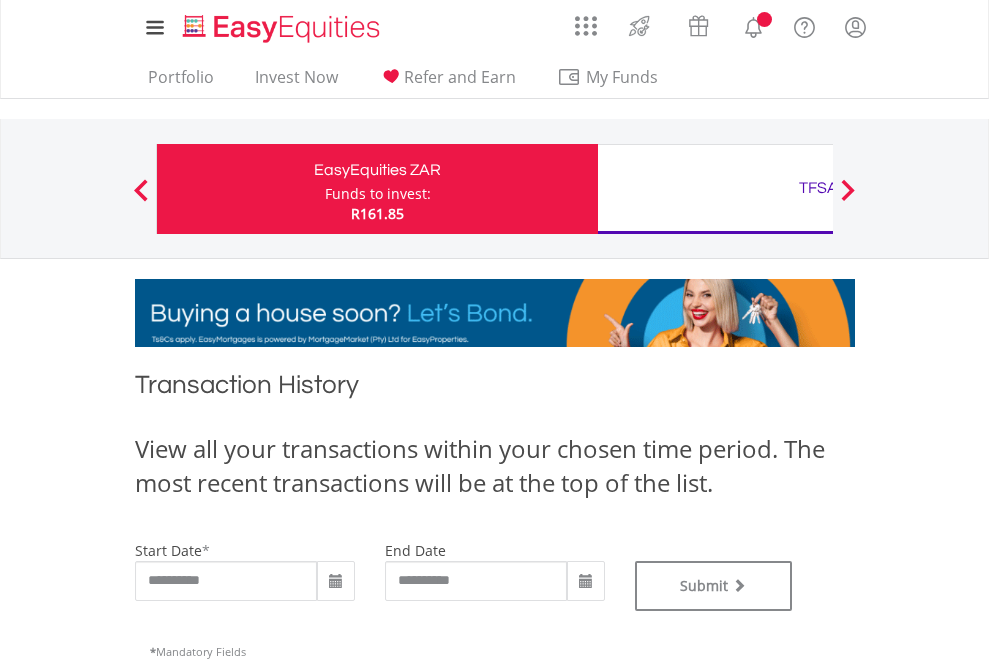 type on "**********" 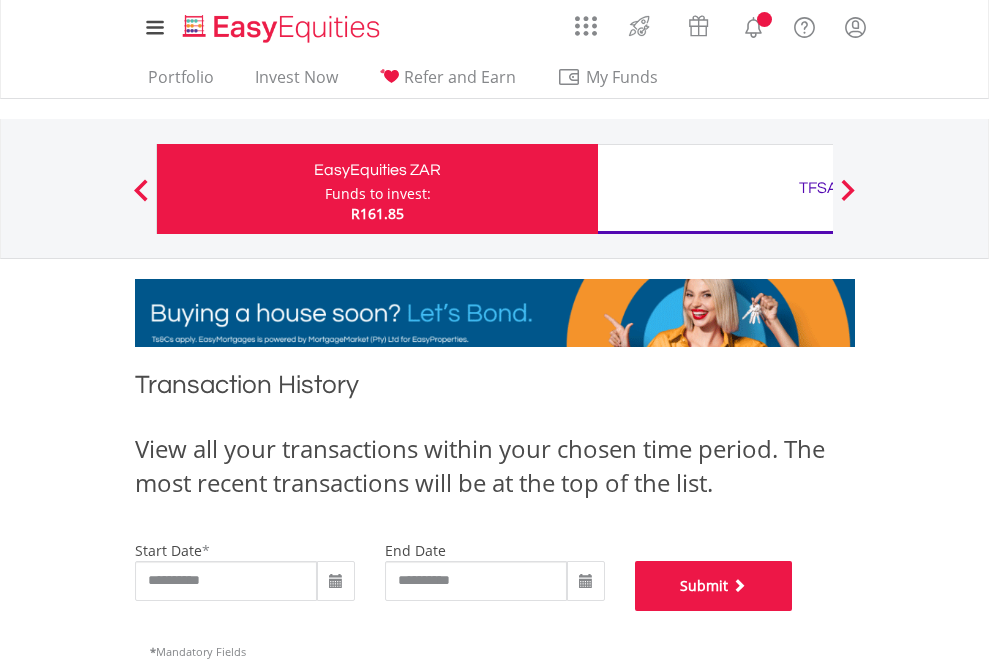 click on "Submit" at bounding box center (714, 586) 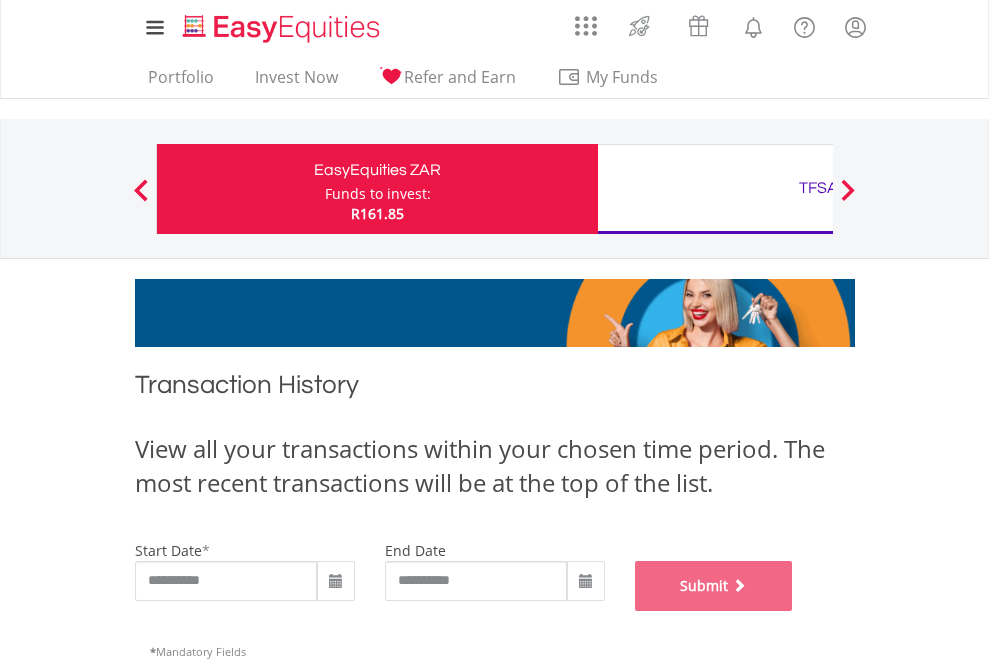 scroll, scrollTop: 811, scrollLeft: 0, axis: vertical 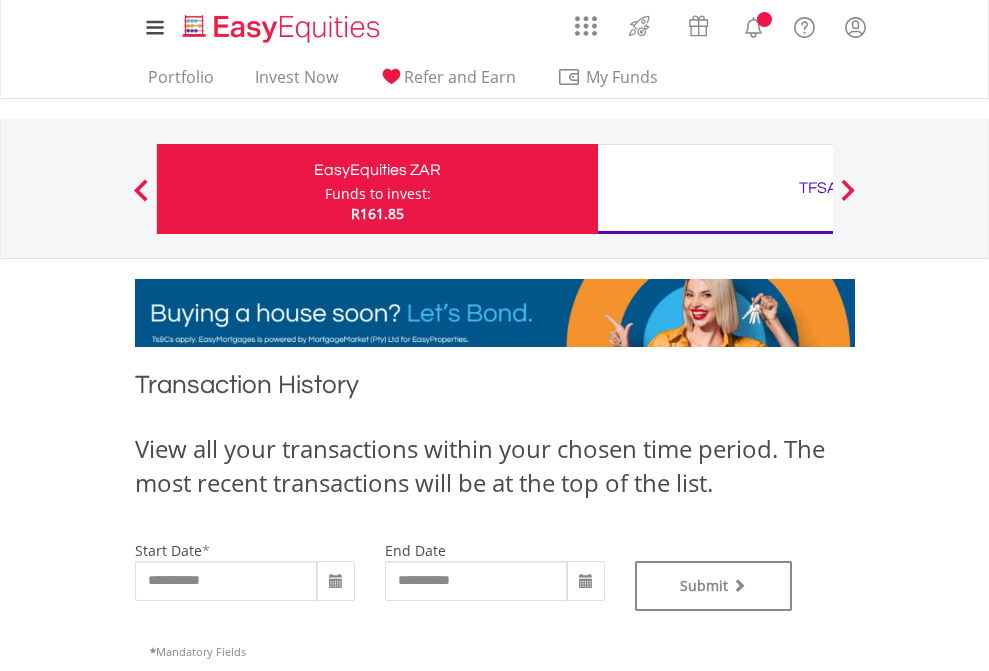 click on "TFSA" at bounding box center (818, 188) 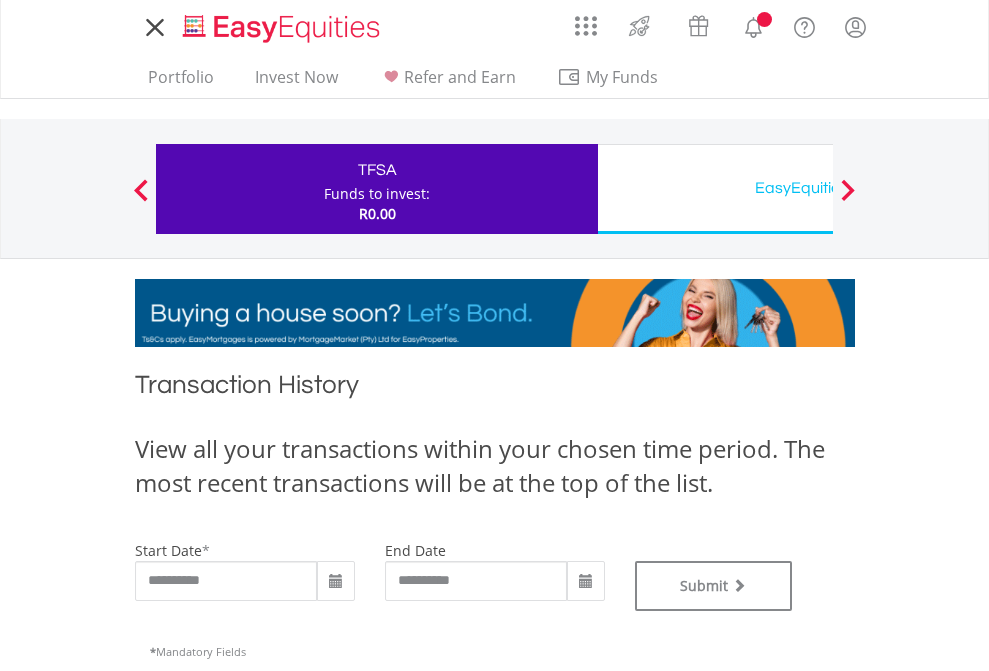 scroll, scrollTop: 0, scrollLeft: 0, axis: both 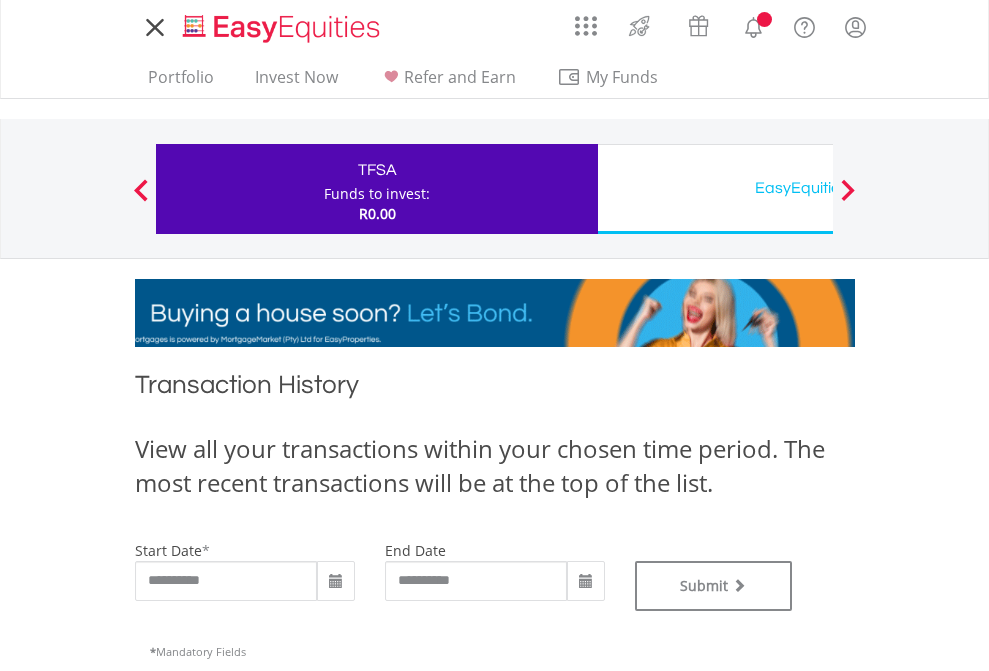 type on "**********" 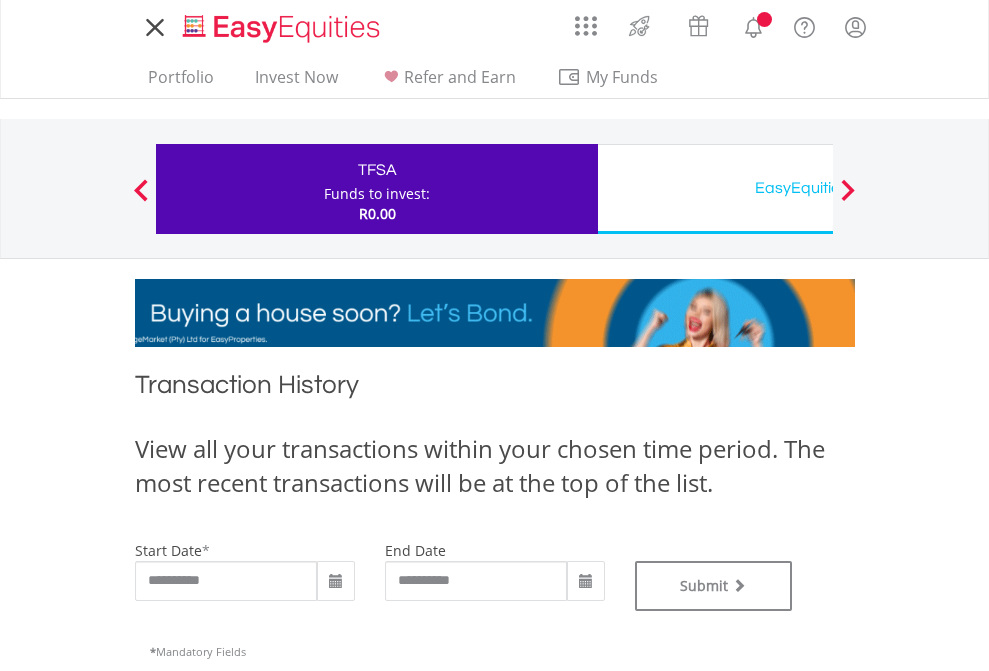 type on "**********" 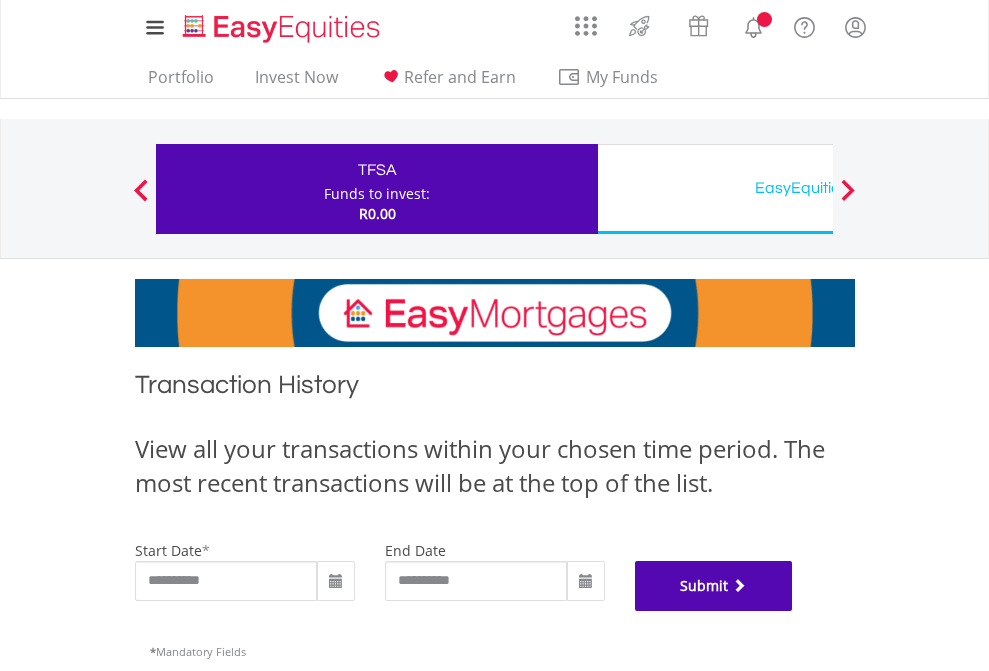 click on "Submit" at bounding box center (714, 586) 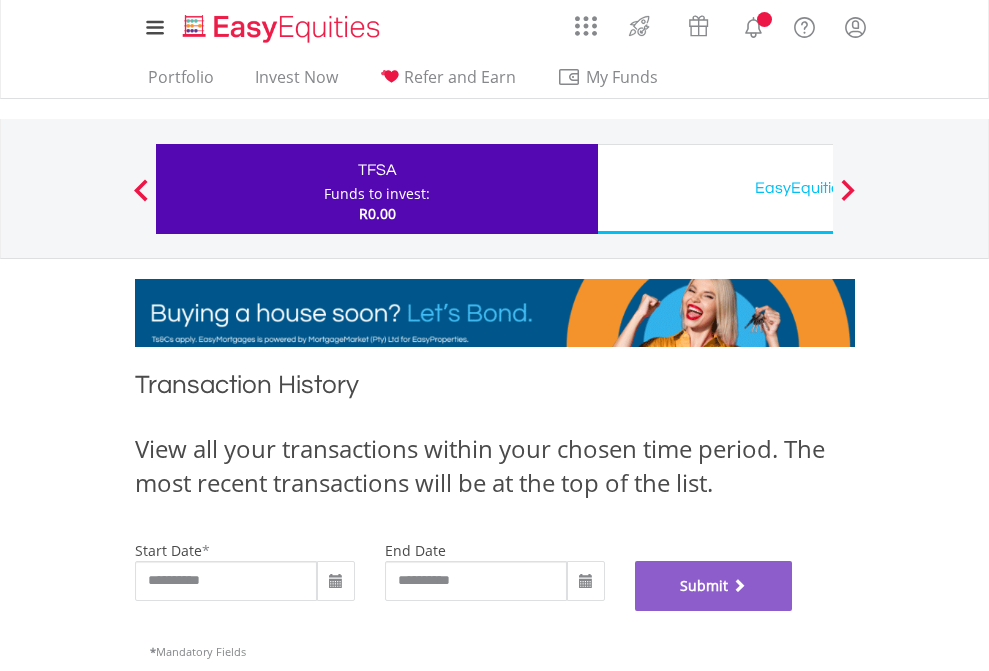 scroll, scrollTop: 811, scrollLeft: 0, axis: vertical 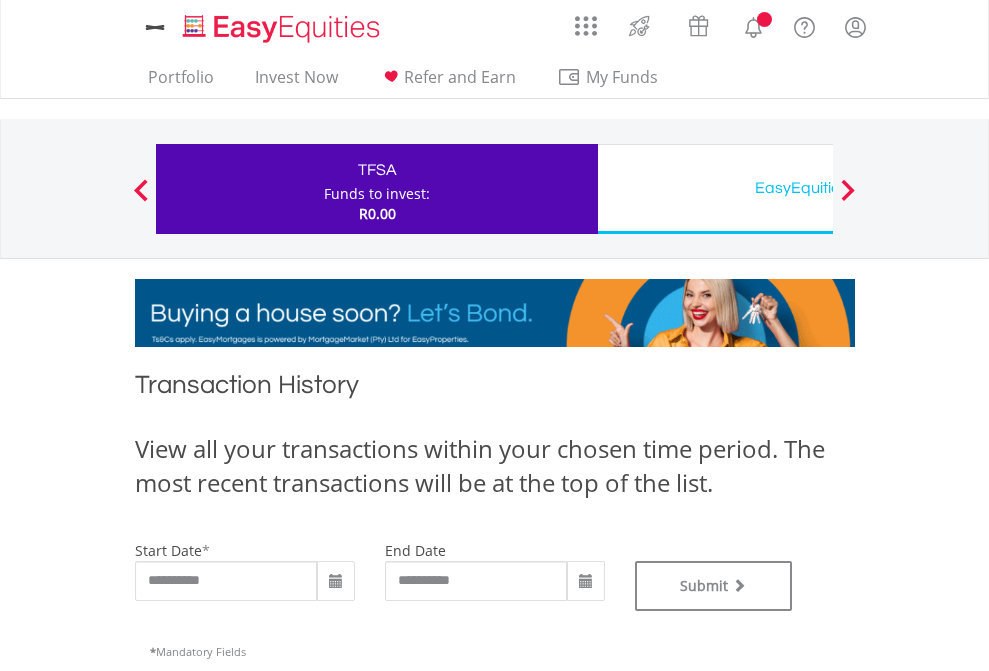 click on "EasyEquities USD" at bounding box center [818, 188] 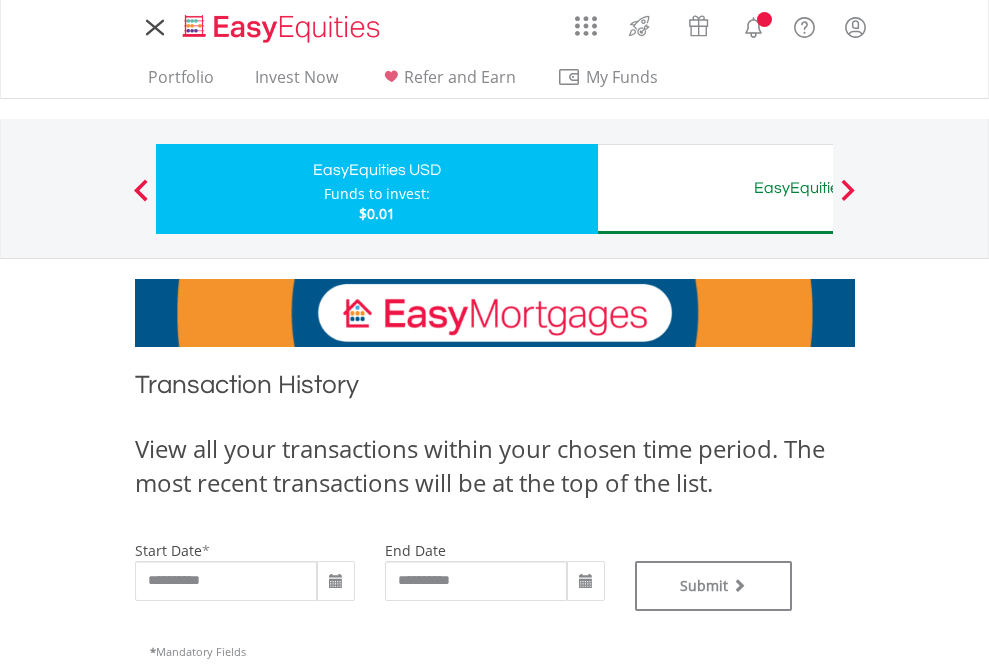 scroll, scrollTop: 0, scrollLeft: 0, axis: both 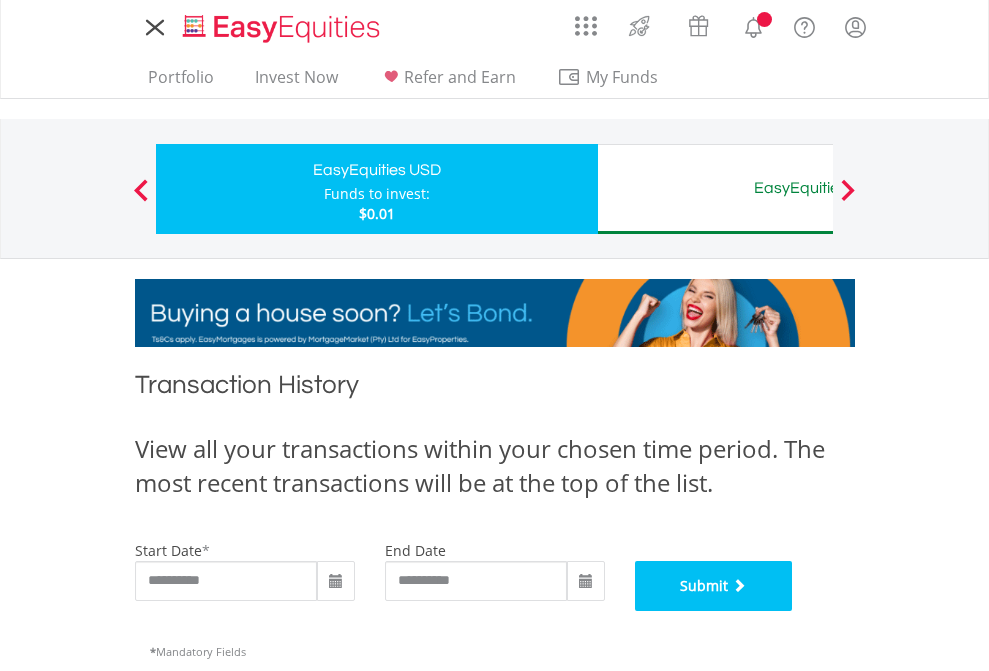click on "Submit" at bounding box center [714, 586] 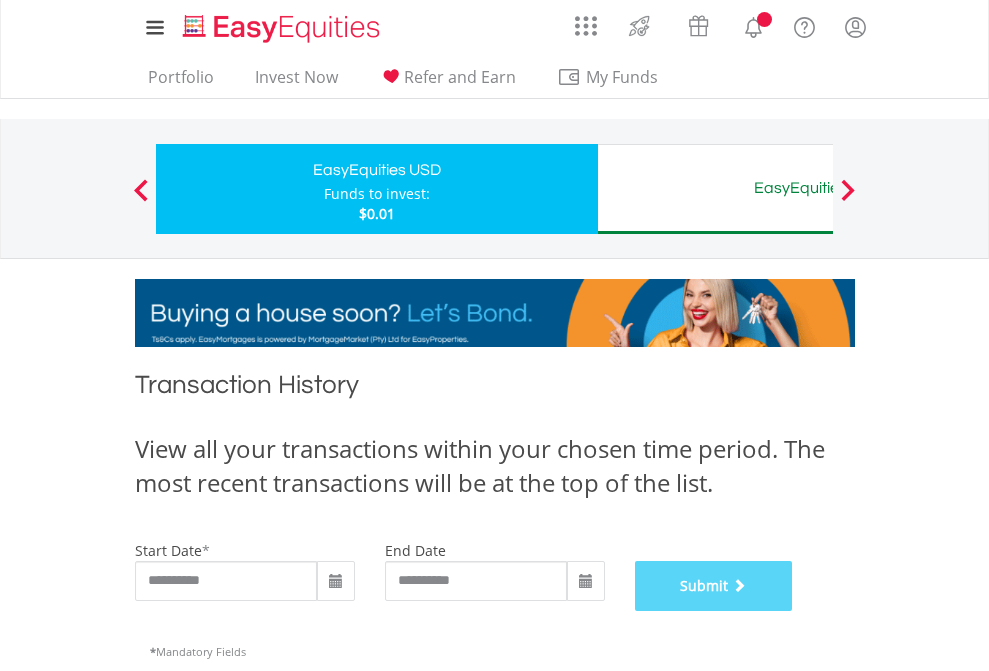 scroll, scrollTop: 811, scrollLeft: 0, axis: vertical 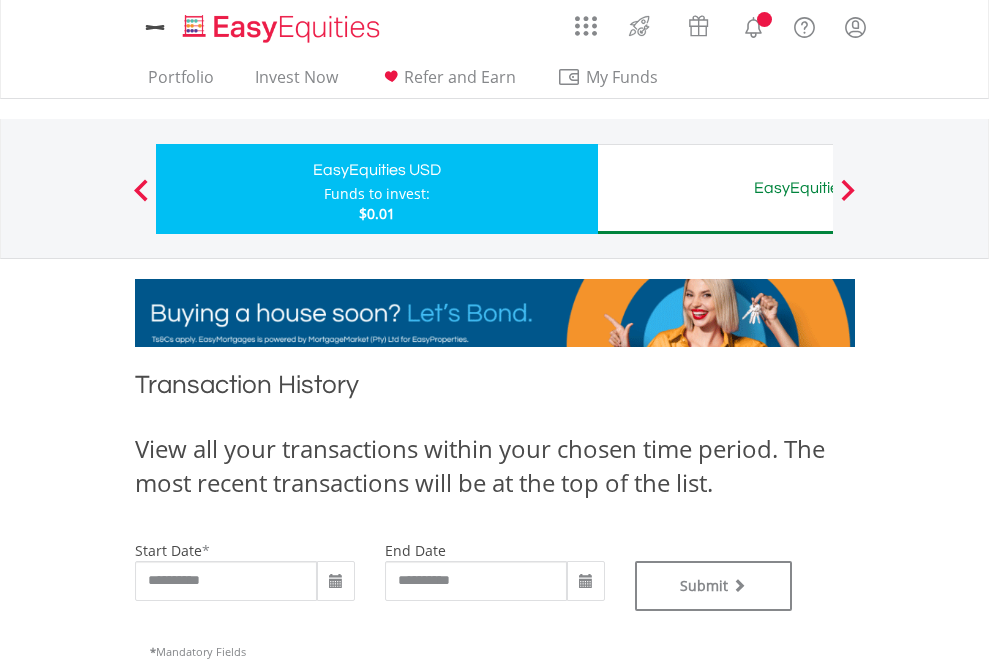 click on "EasyEquities AUD" at bounding box center [818, 188] 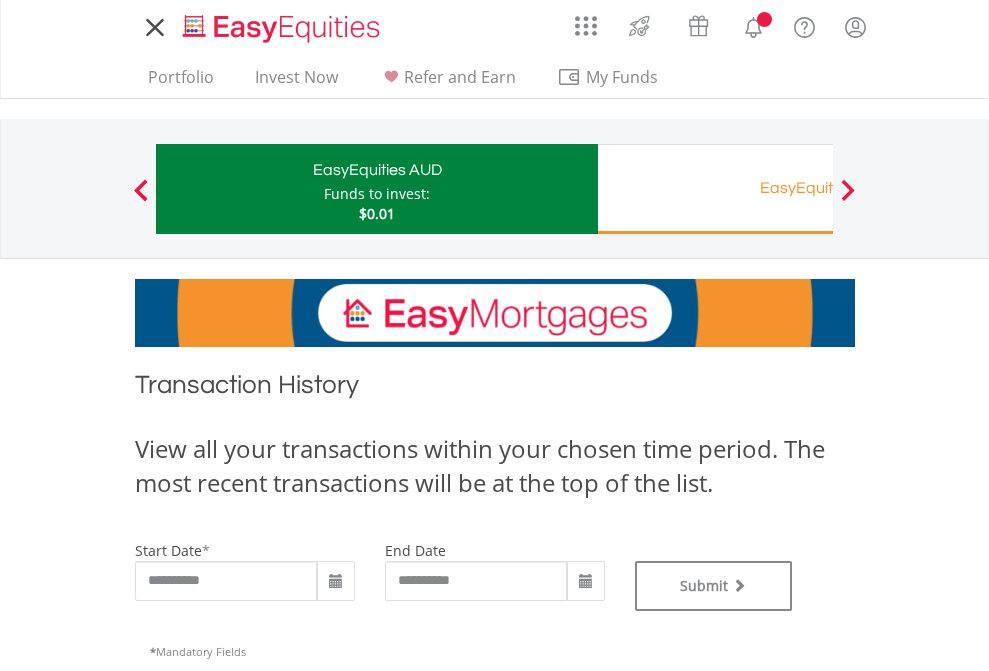 scroll, scrollTop: 0, scrollLeft: 0, axis: both 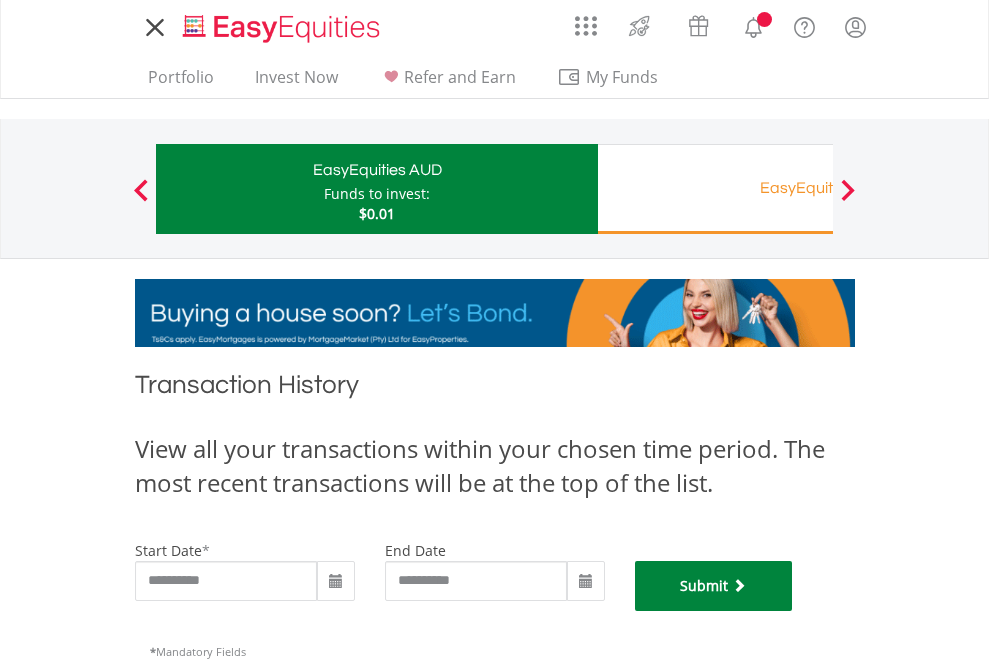 click on "Submit" at bounding box center (714, 586) 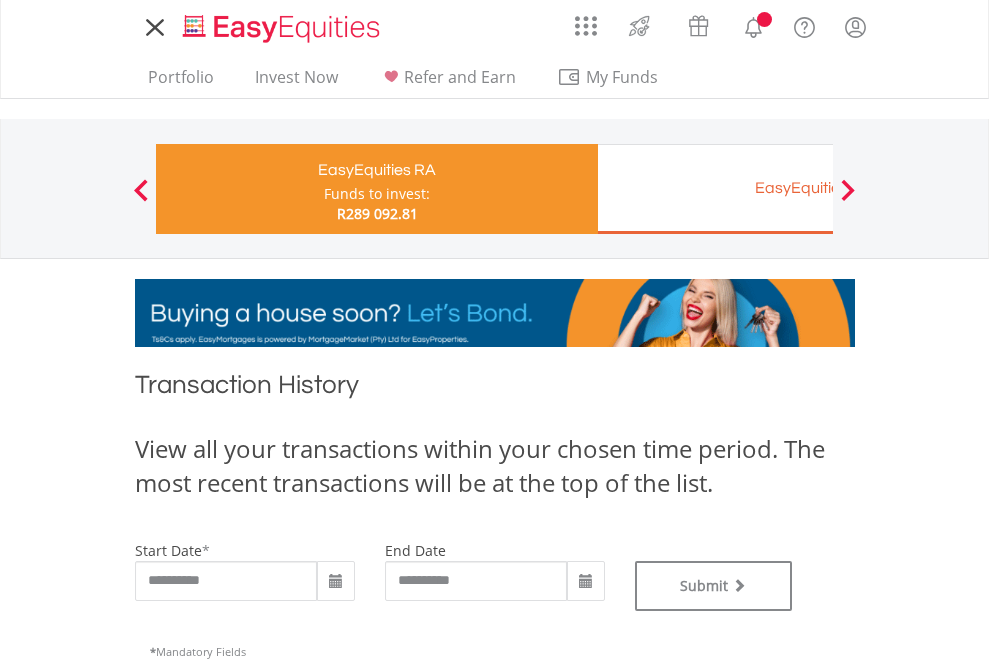 scroll, scrollTop: 0, scrollLeft: 0, axis: both 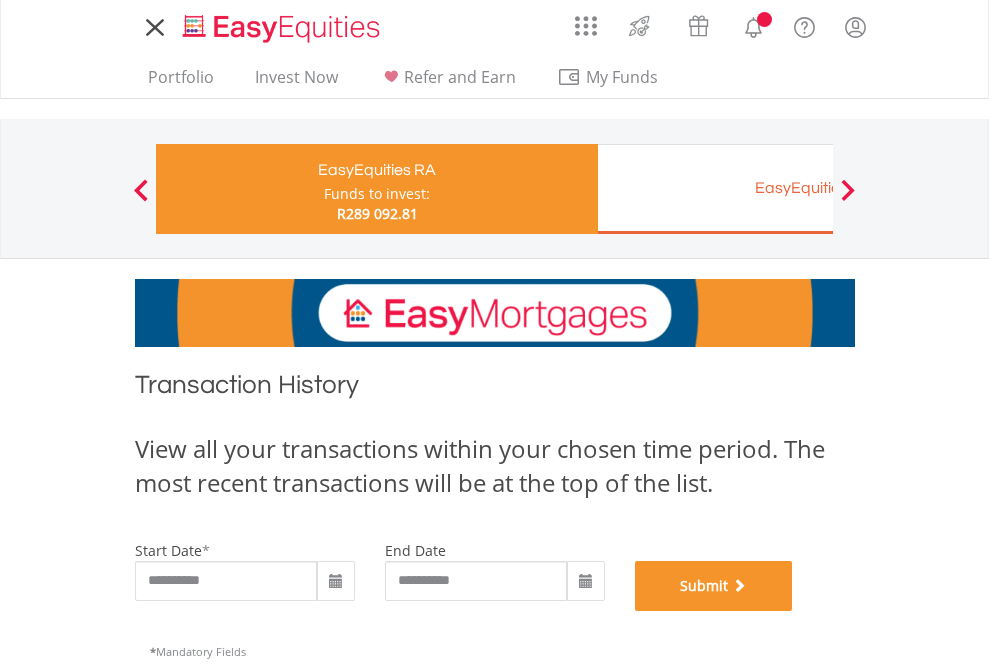 click on "Submit" at bounding box center [714, 586] 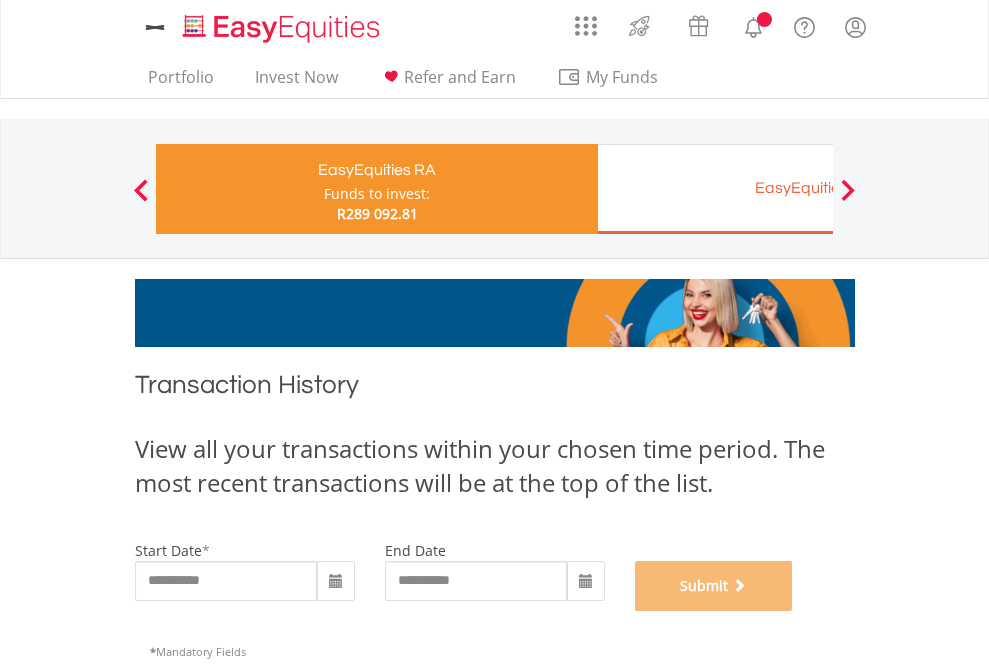 scroll, scrollTop: 811, scrollLeft: 0, axis: vertical 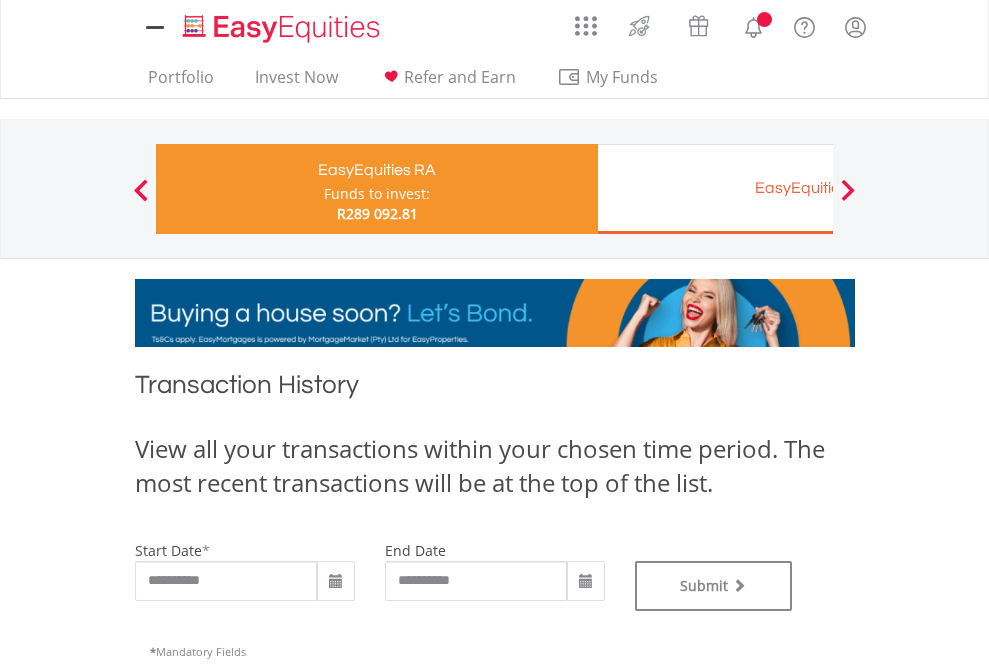 click on "EasyEquities EUR" at bounding box center [818, 188] 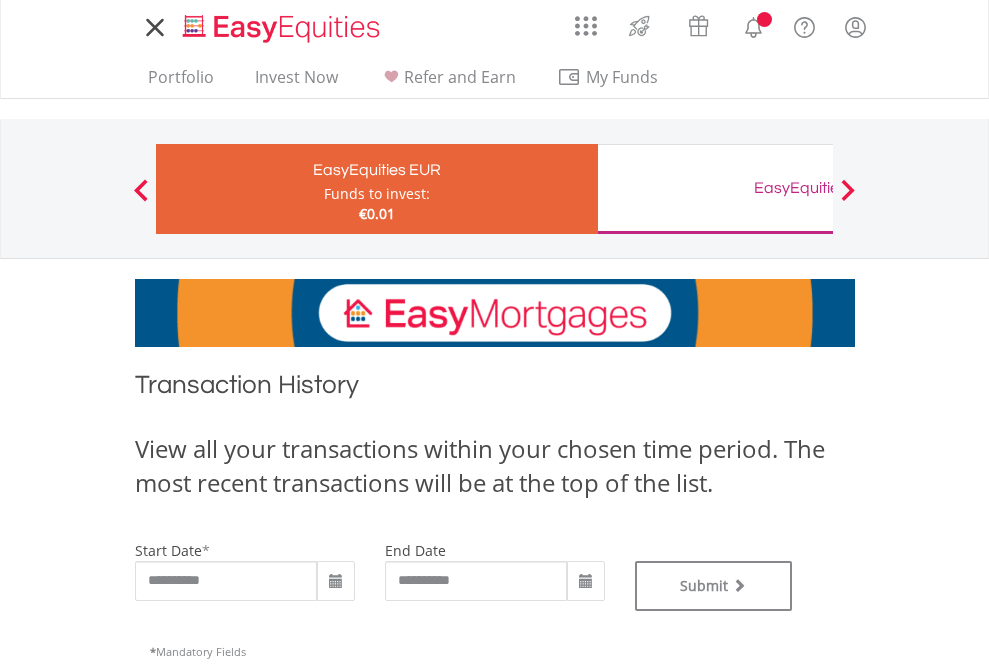 type on "**********" 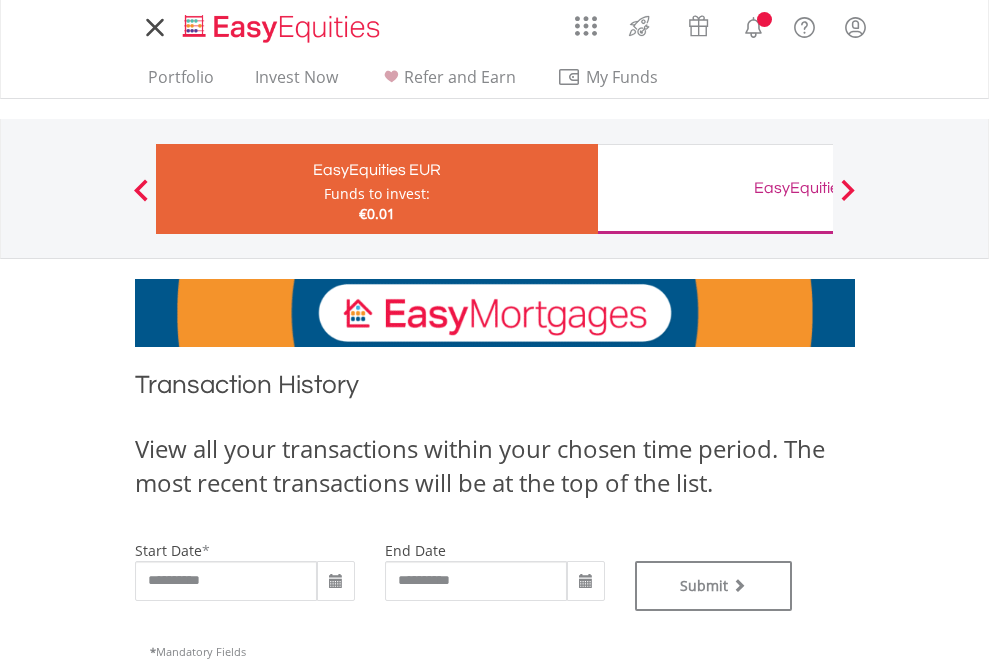 scroll, scrollTop: 0, scrollLeft: 0, axis: both 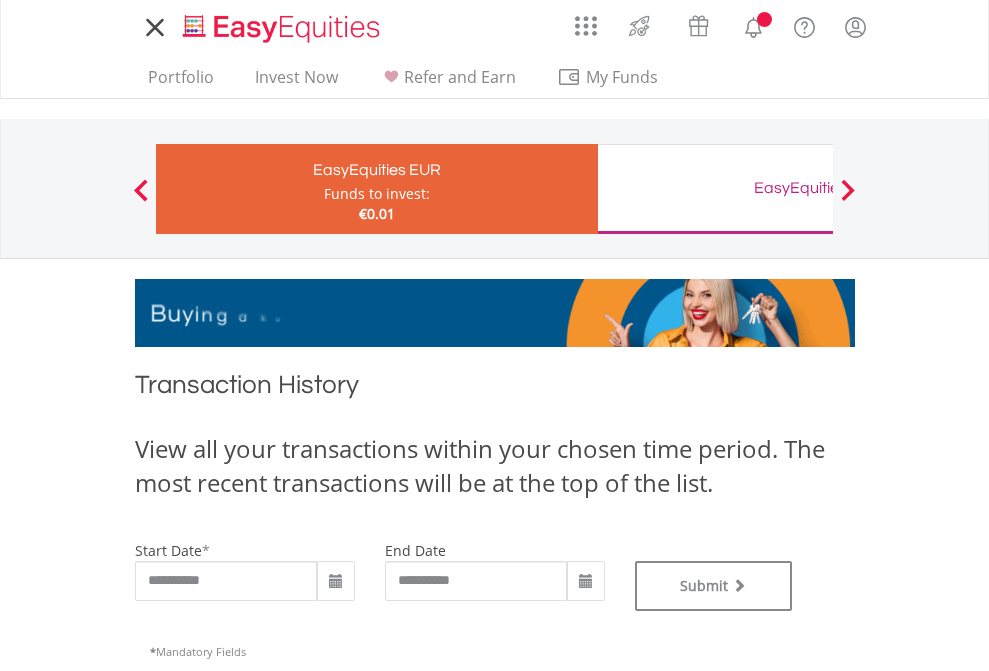type on "**********" 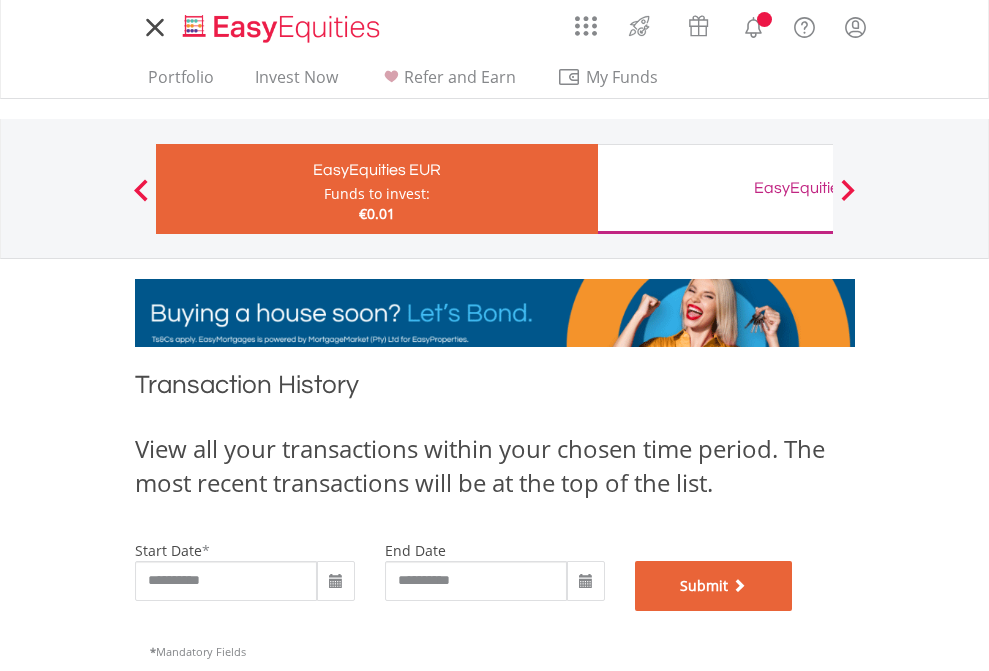 click on "Submit" at bounding box center [714, 586] 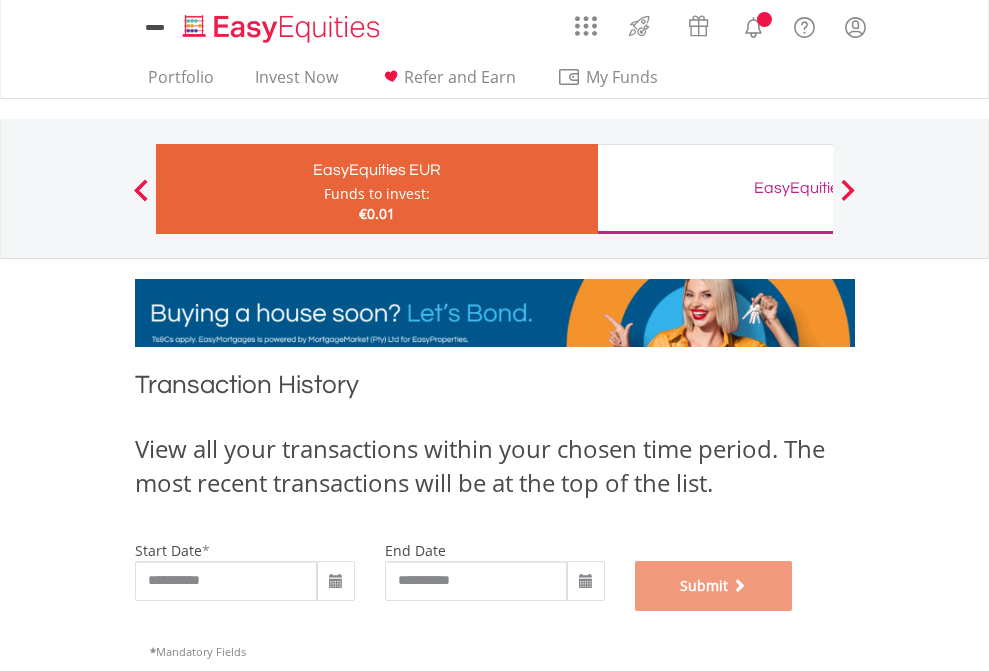 scroll, scrollTop: 811, scrollLeft: 0, axis: vertical 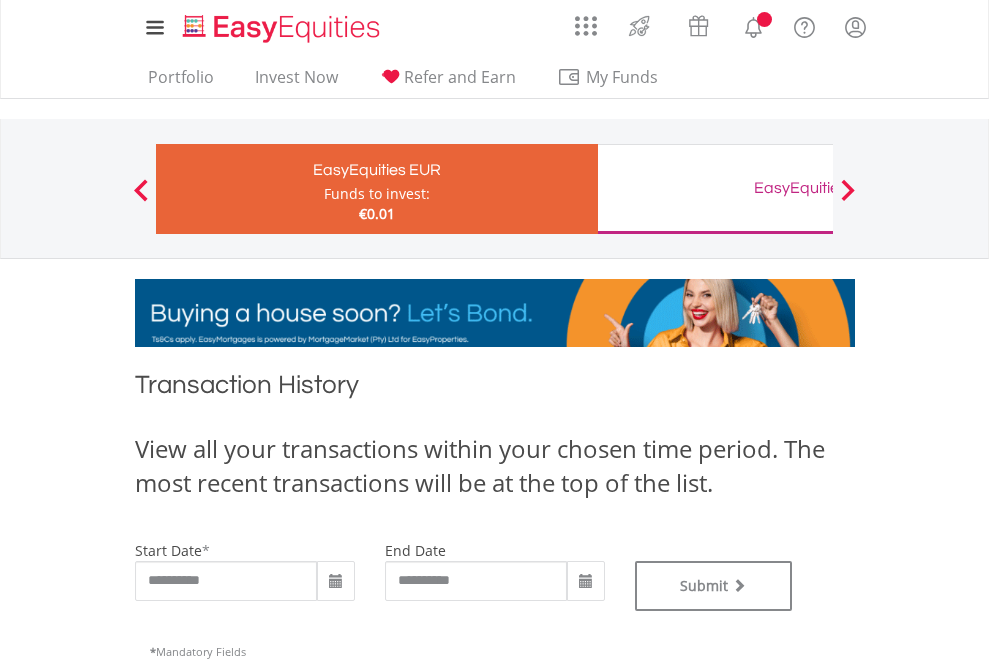 click on "EasyEquities GBP" at bounding box center (818, 188) 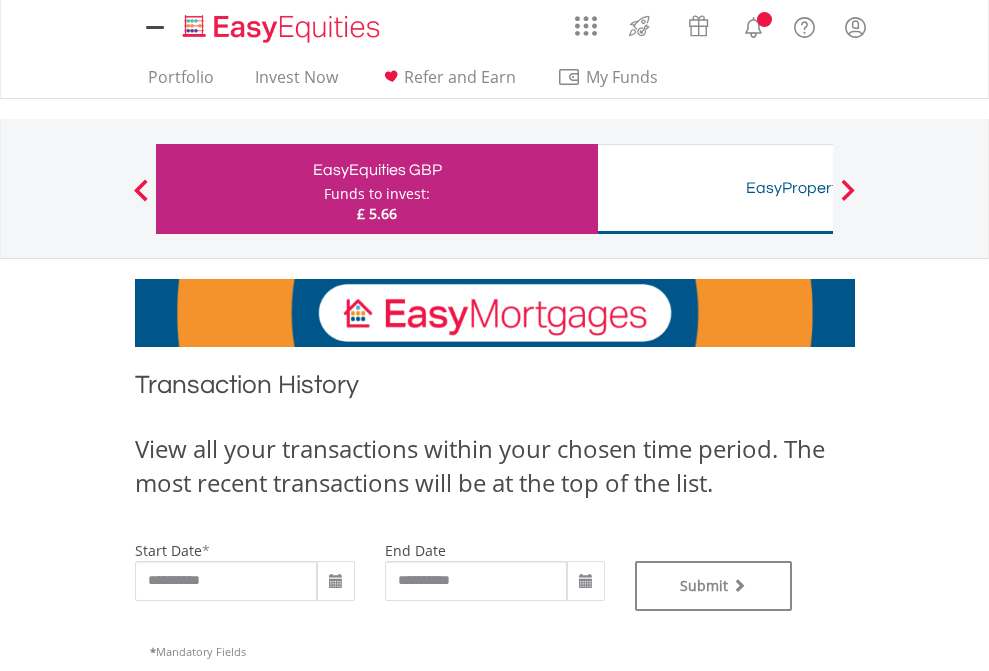 scroll, scrollTop: 0, scrollLeft: 0, axis: both 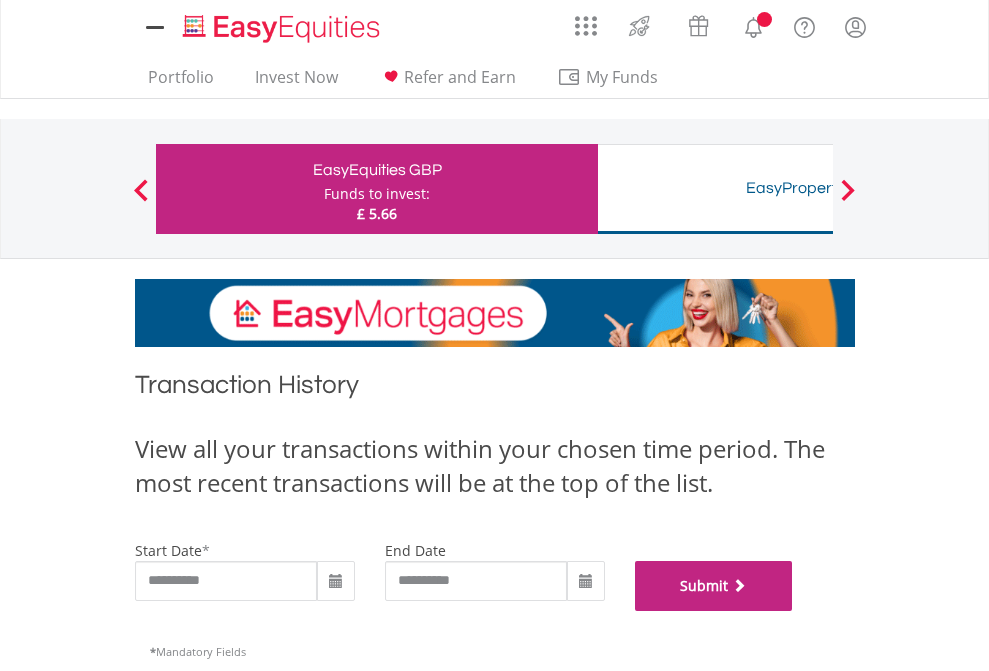 click on "Submit" at bounding box center (714, 586) 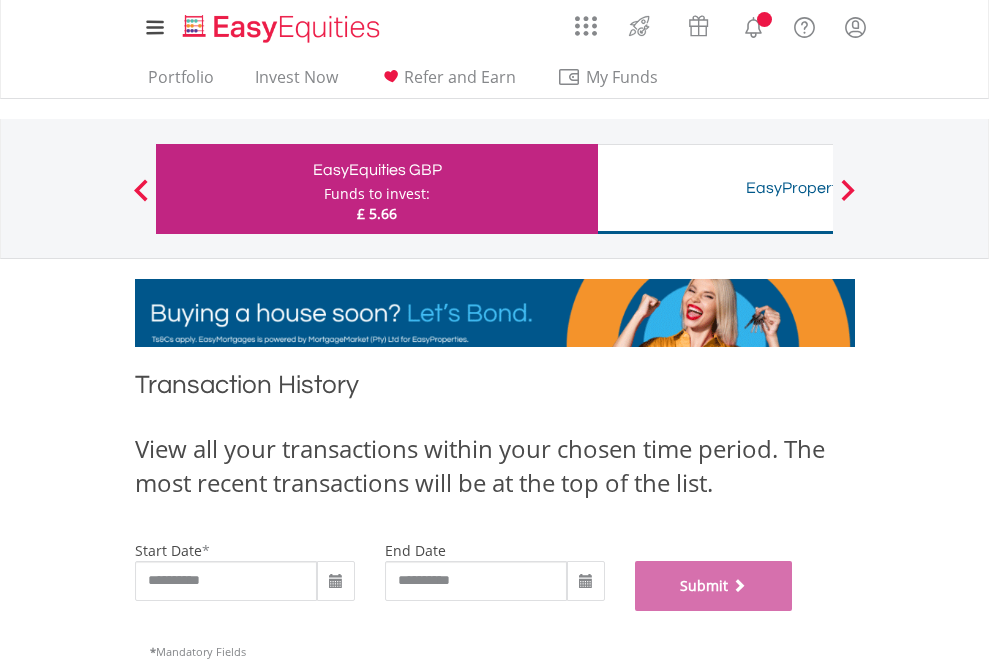 scroll, scrollTop: 811, scrollLeft: 0, axis: vertical 